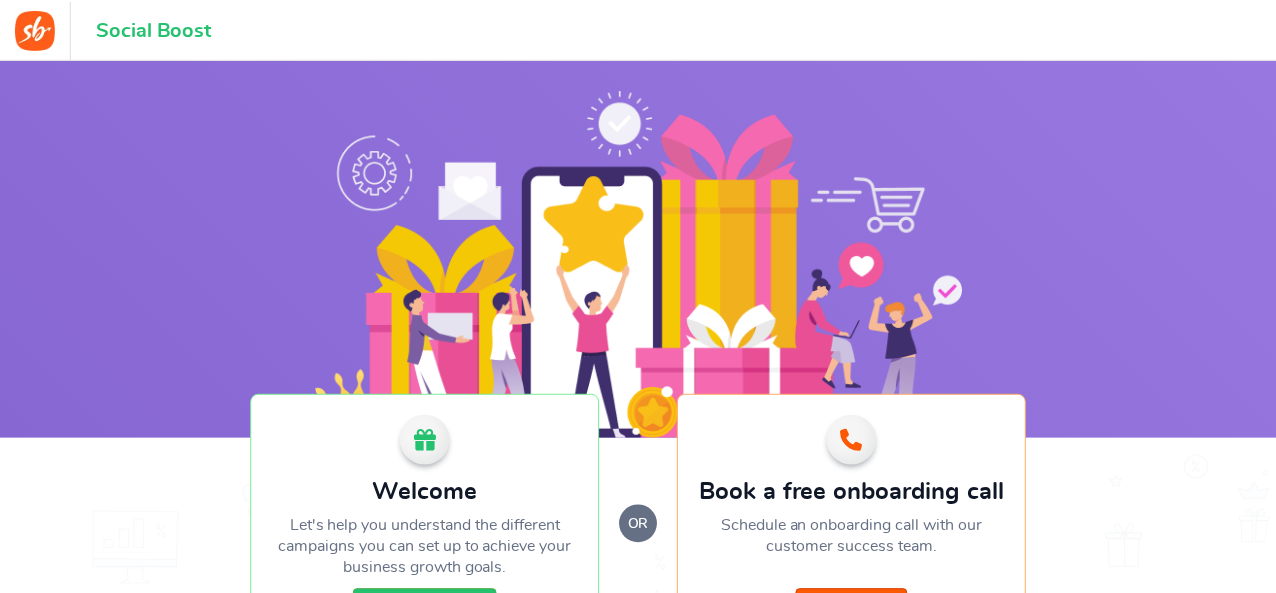 scroll, scrollTop: 0, scrollLeft: 0, axis: both 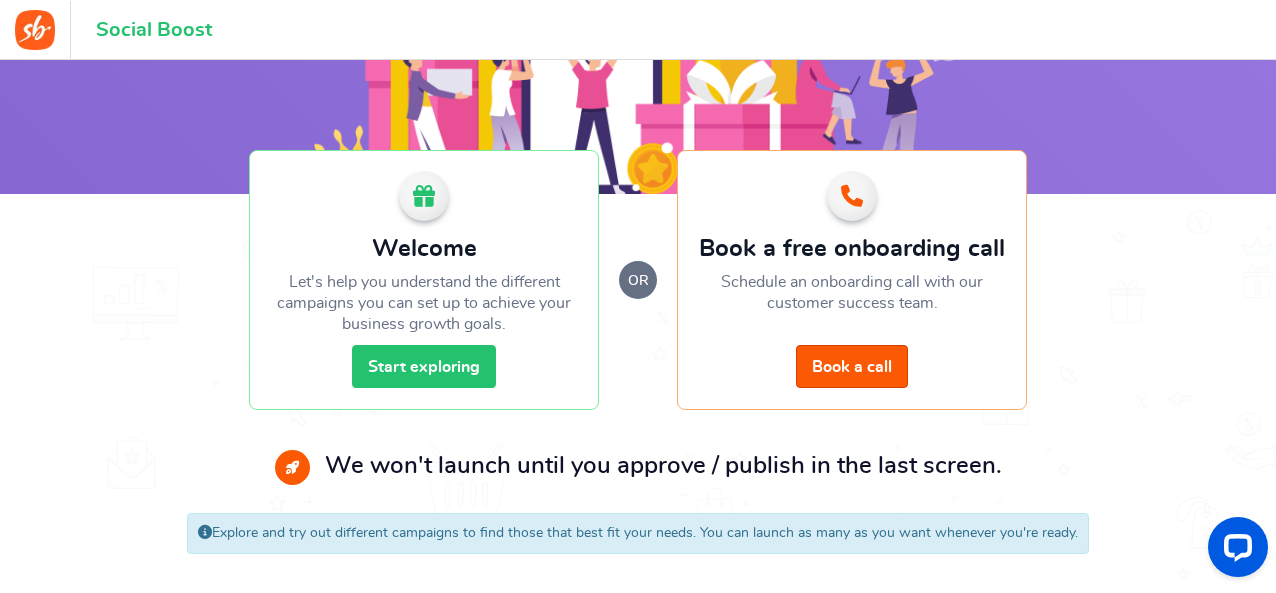 click on "Start exploring" at bounding box center (424, 366) 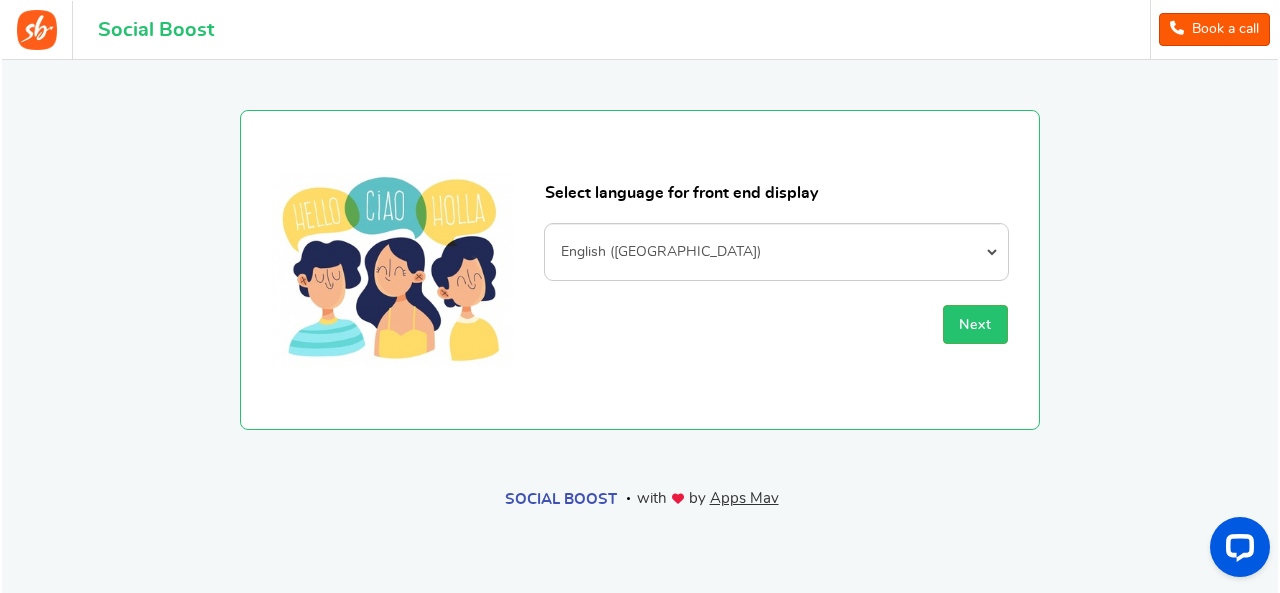 scroll, scrollTop: 0, scrollLeft: 0, axis: both 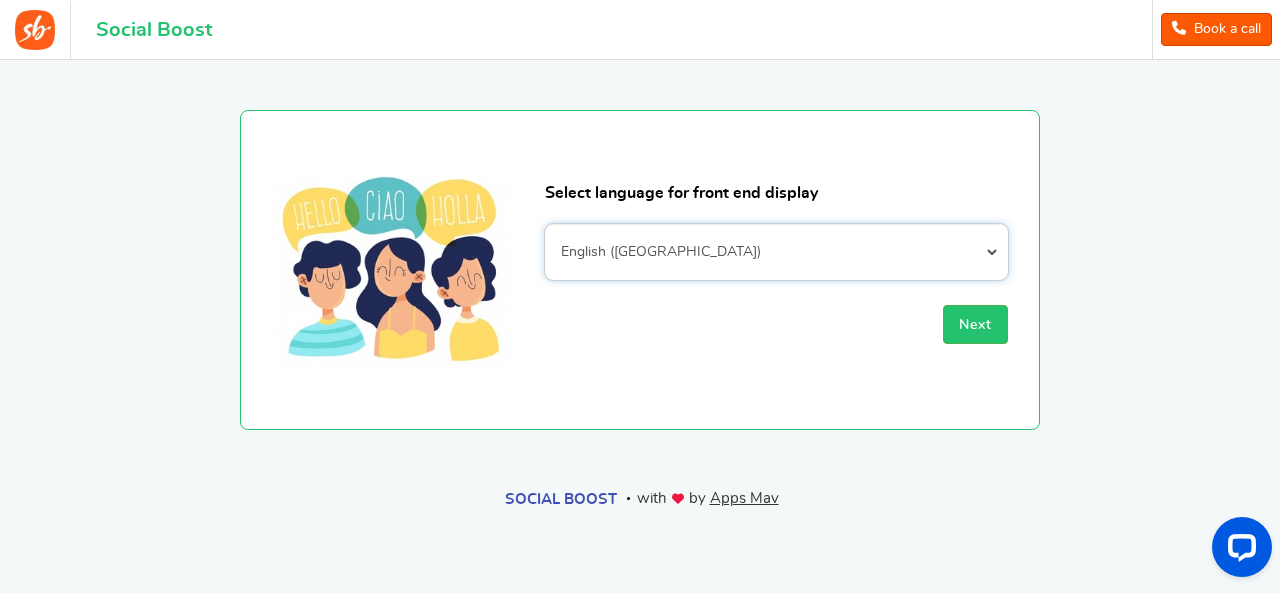 click on "Afrikaans Albanian Arabic Armenian Azerbaijani Basque Belarusian Bengali Bosnian Bulgarian Burmese (Myanmar) Catalan Croatian Czech Danish Dutch English (Pirate) English (UK) English (Upside Down) English (US) Esperanto Estonian Faroese Filipino Finnish French (Canada) French (France) Frisian Galician Georgian German Greek Hebrew Hindi Hungarian Icelandic Indonesian Irish Italian Japanese Khmer Korean Kurdish Latin Latvian Leet Speak Lithuanian Macedonian Malay Malayalam Nepali Norwegian (bokmal) Norwegian (nynorsk) Pashto Persian Polish Portuguese (Brazil) Portuguese (Portugal) Punjabi Romanian Russian Serbian Simplified Chinese Slovak Slovenian Spanish Spanish (Spain) Swahili Swedish Tamil Telugu Thai Traditional Chinese Traditional Chinese (Hong Kong version) Turkish Ukrainian Vietnamese Welsh" at bounding box center [776, 252] 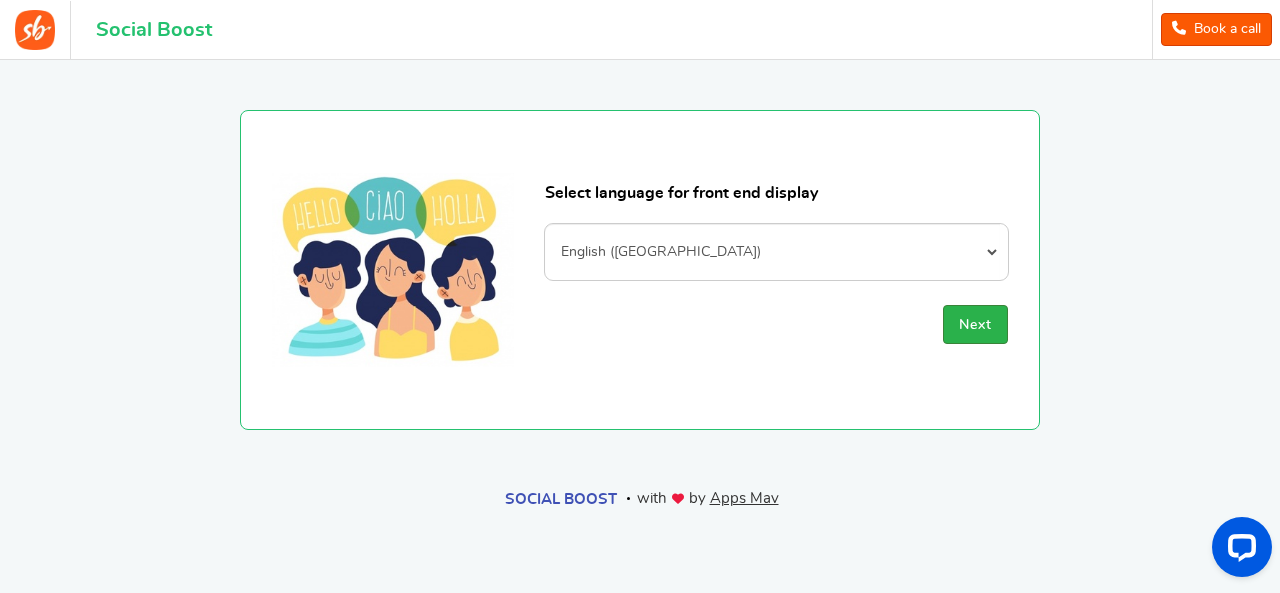 click on "Next" at bounding box center (975, 325) 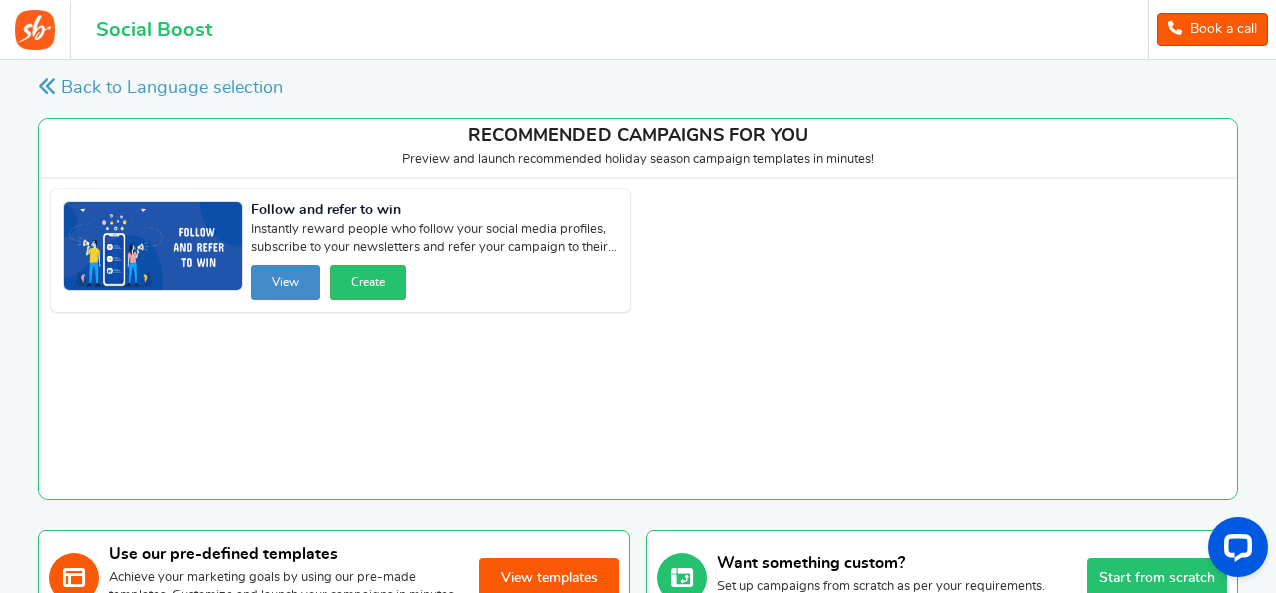 click on "View" at bounding box center (285, 282) 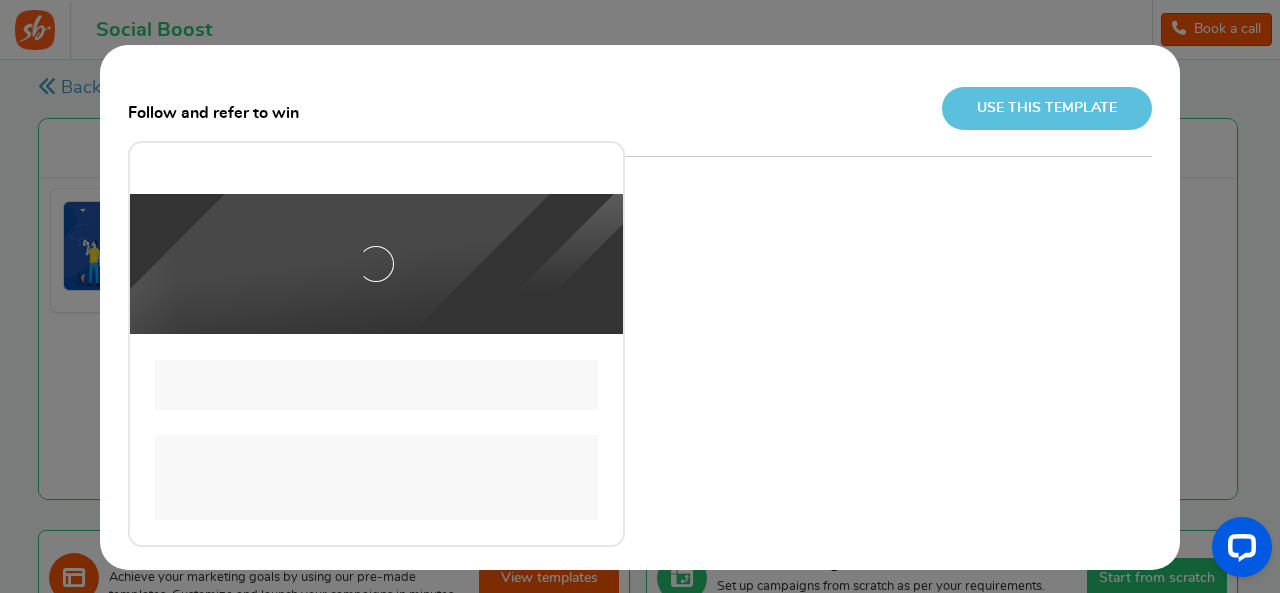 scroll, scrollTop: 0, scrollLeft: 0, axis: both 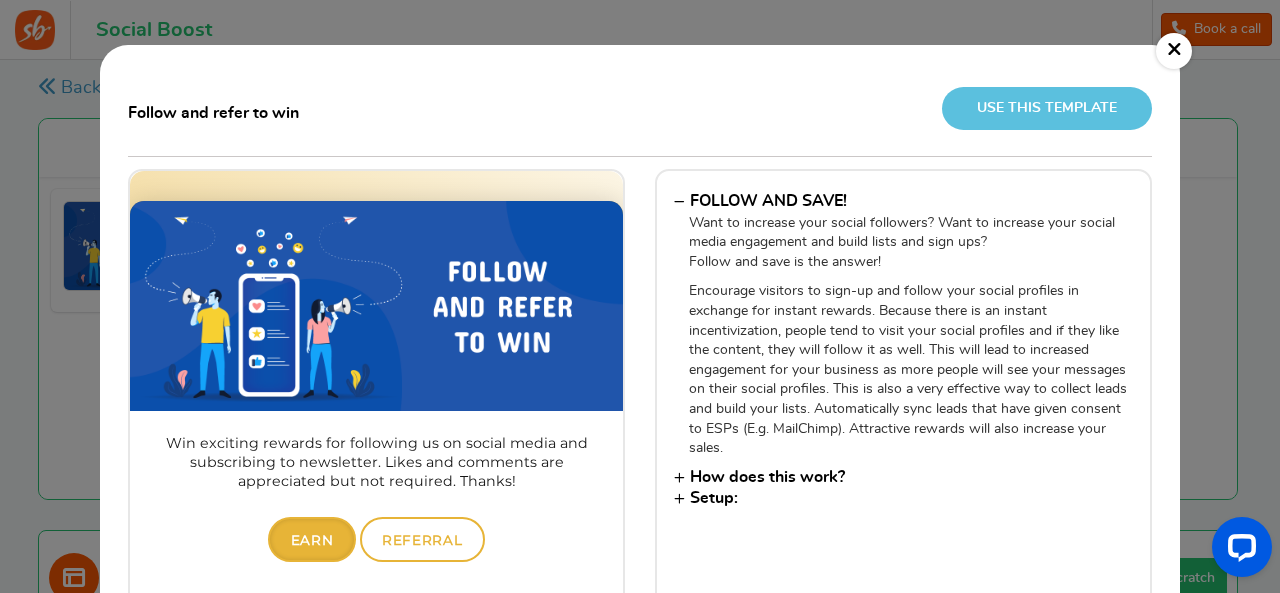 click on "How does this work?" at bounding box center [903, 477] 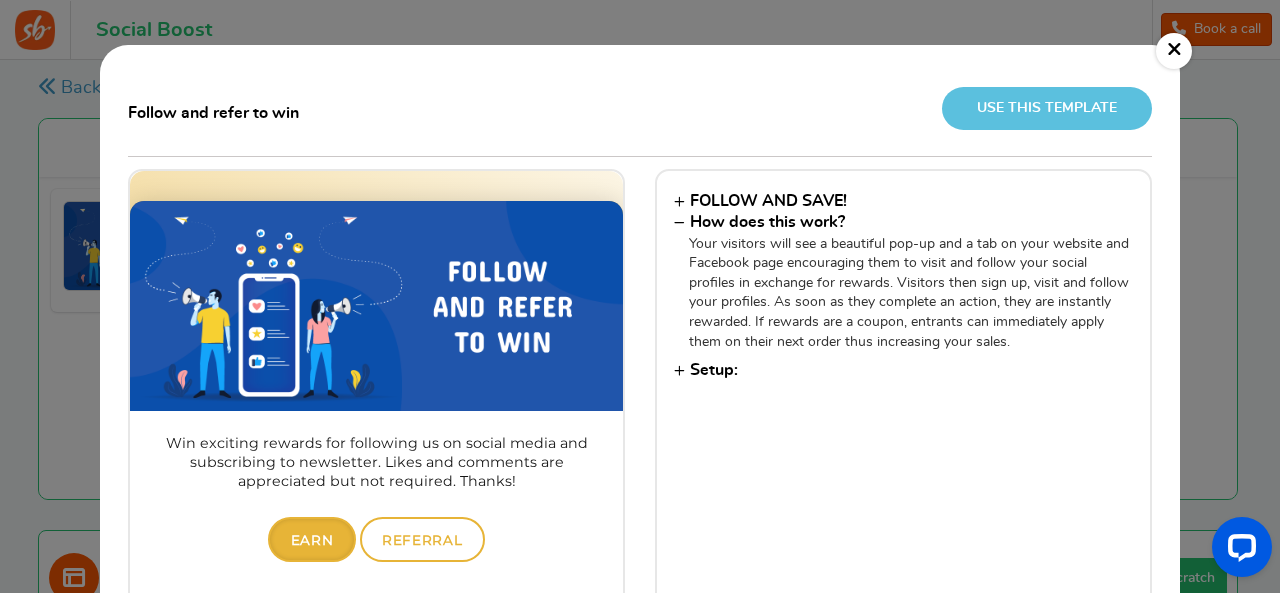 click on "Setup:" at bounding box center [903, 370] 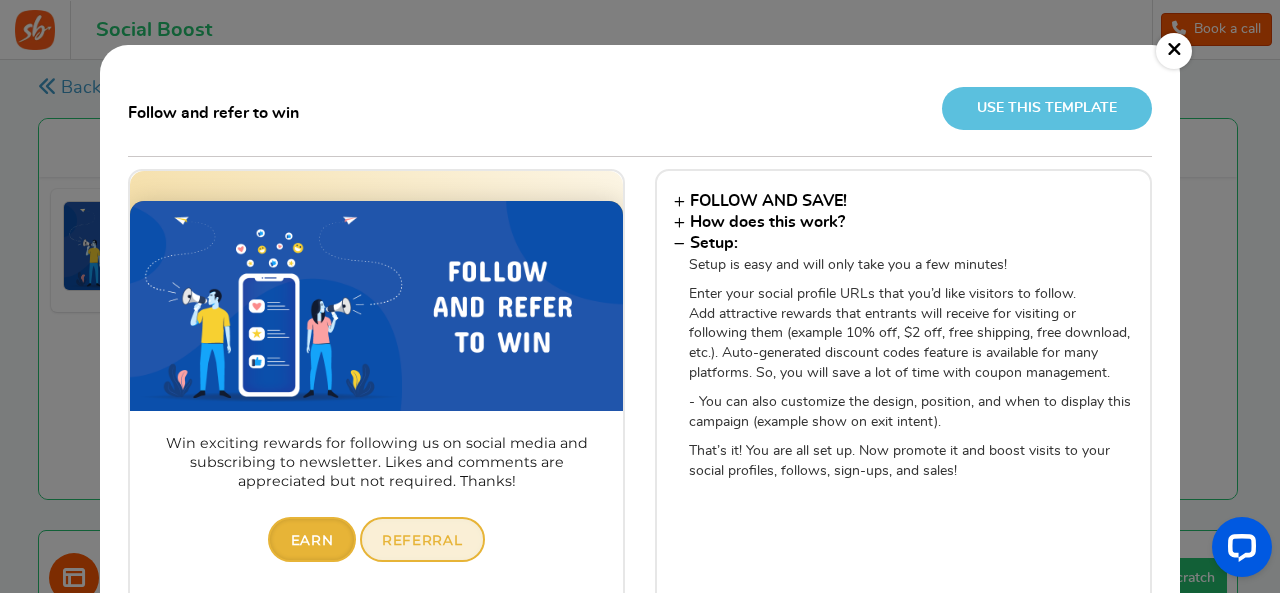 click on "Referral" at bounding box center (422, 539) 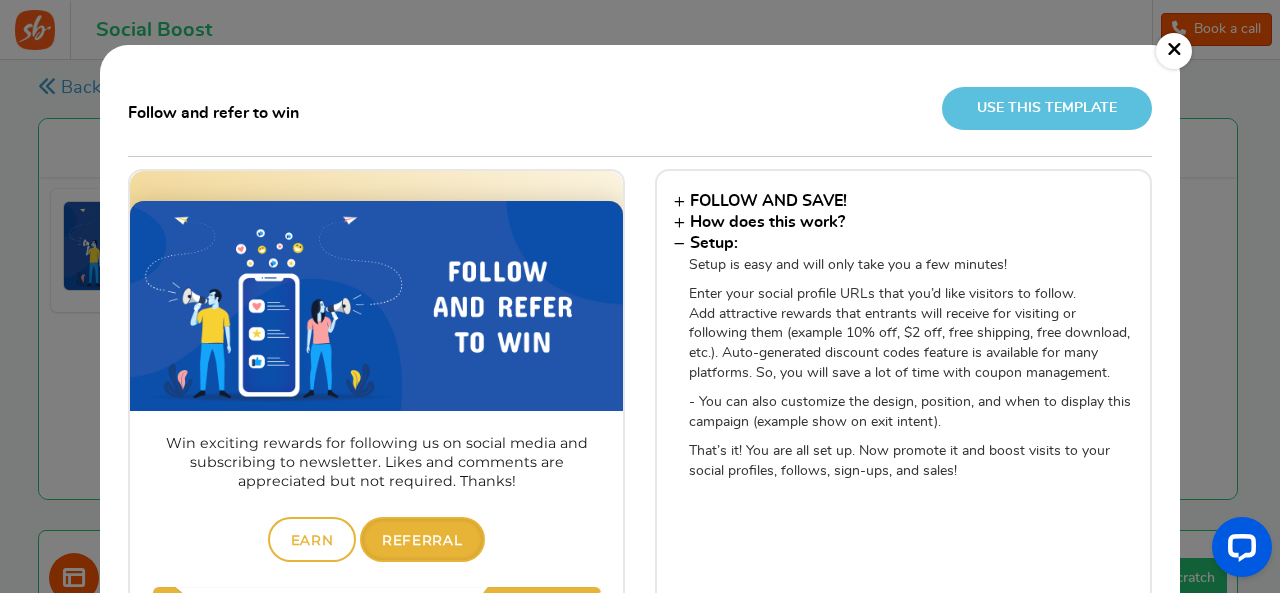 click on "×
Follow and refer to win
Use this template
FOLLOW AND SAVE! Want to increase your social followers? Want to increase your social media engagement and build lists and sign ups? Follow and save is the answer!  How does this work? Your visitors will see a beautiful pop-up and a tab on your website and Facebook page encouraging them to visit and follow your social profiles in exchange for rewards. Visitors then sign up, visit and follow your profiles. As soon as they complete an action, they are instantly rewarded. If rewards are a coupon, entrants can immediately apply them on their next order thus increasing your sales. Setup:" at bounding box center [640, 526] 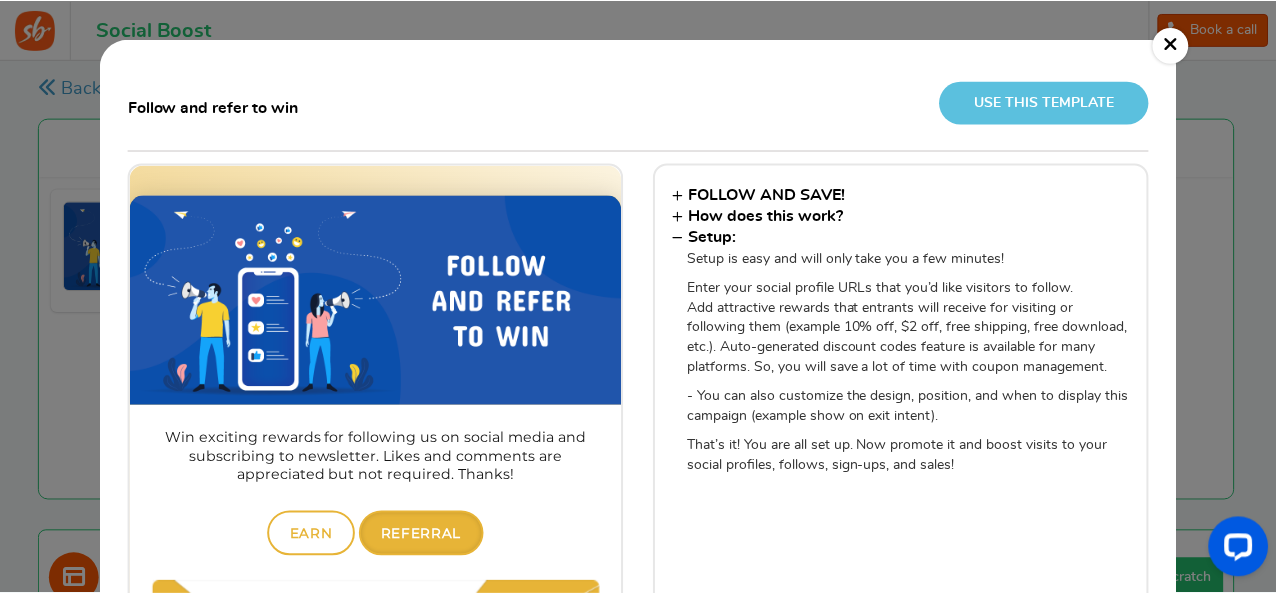scroll, scrollTop: 0, scrollLeft: 0, axis: both 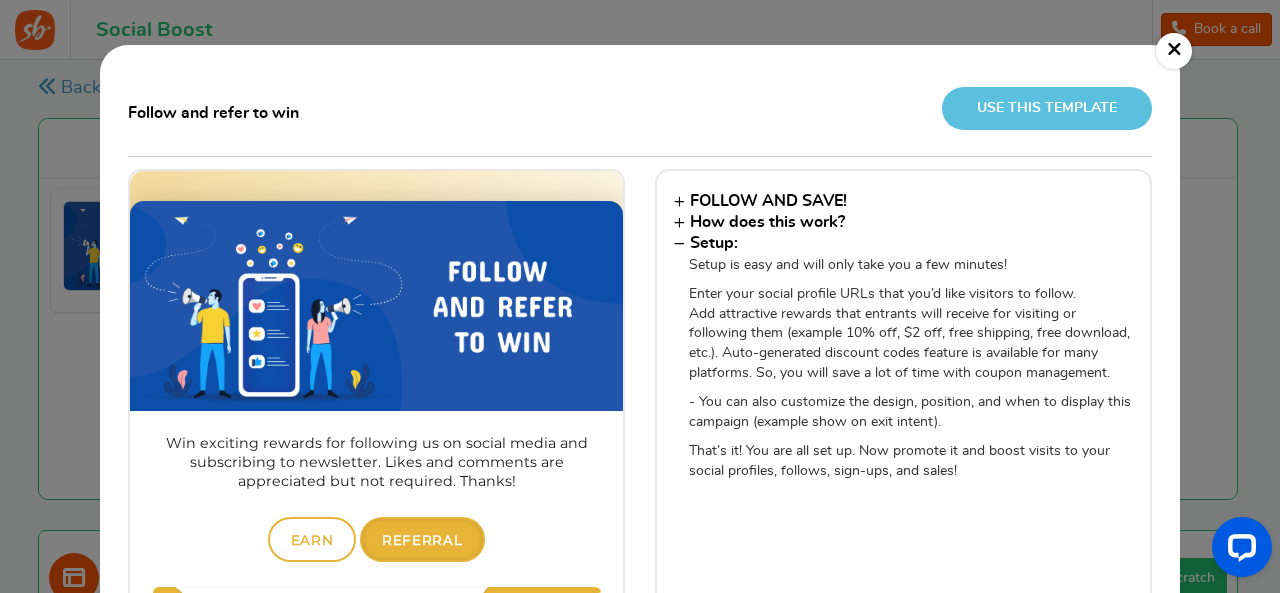 click on "×" at bounding box center [1174, 51] 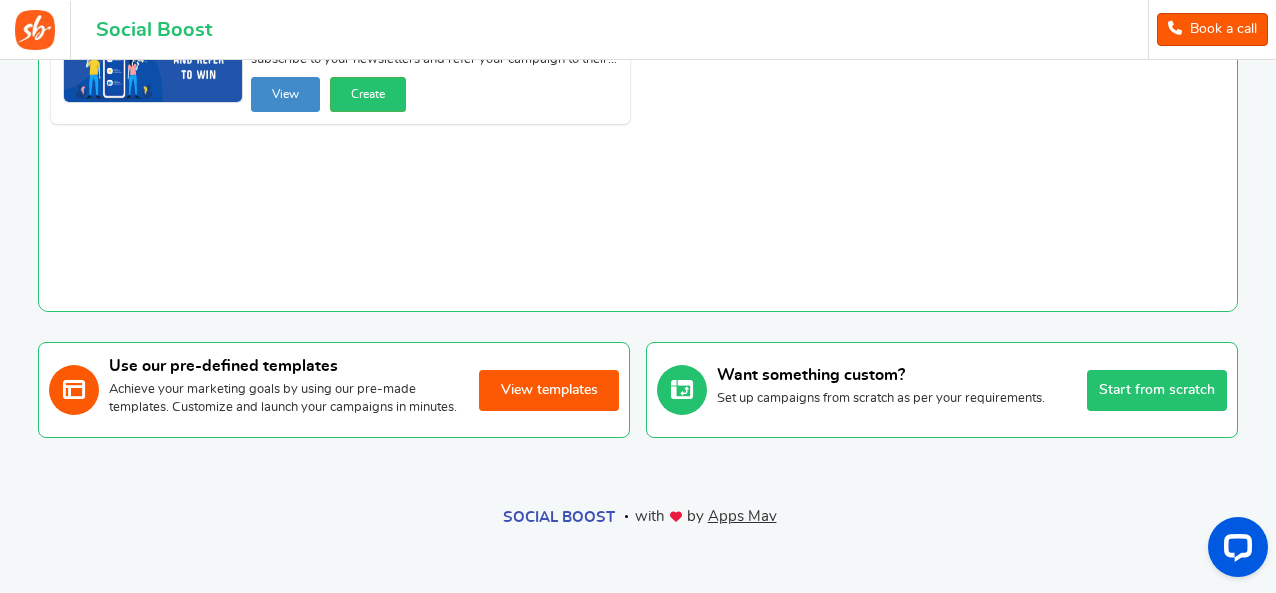 scroll, scrollTop: 202, scrollLeft: 0, axis: vertical 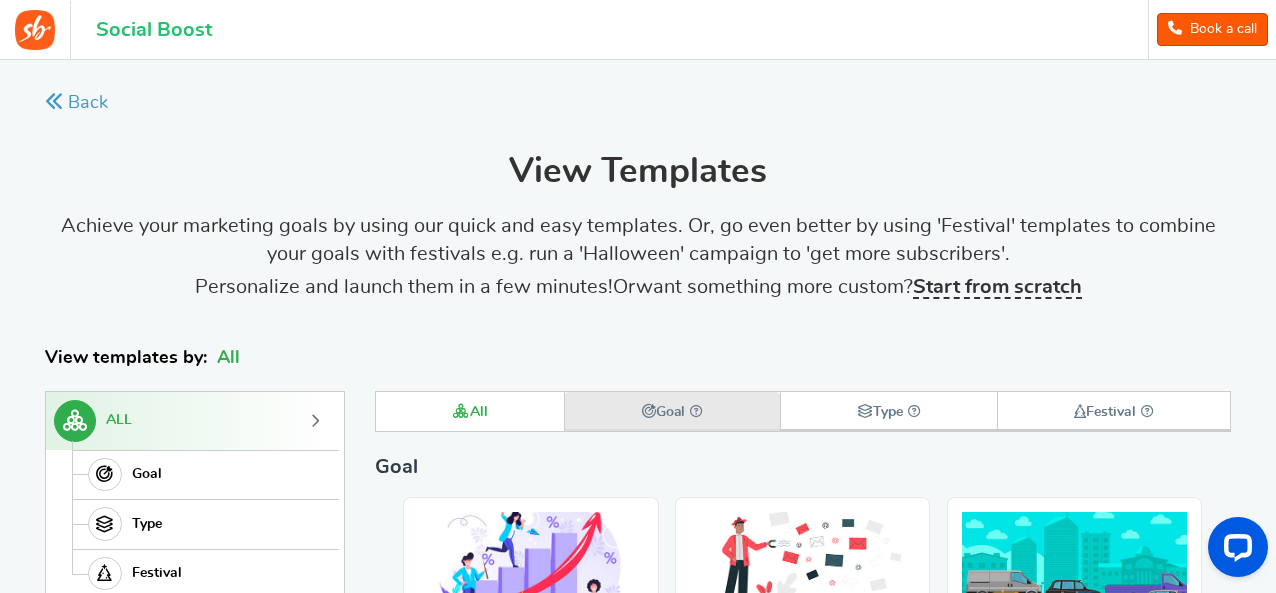 click on "Goal" at bounding box center [672, 411] 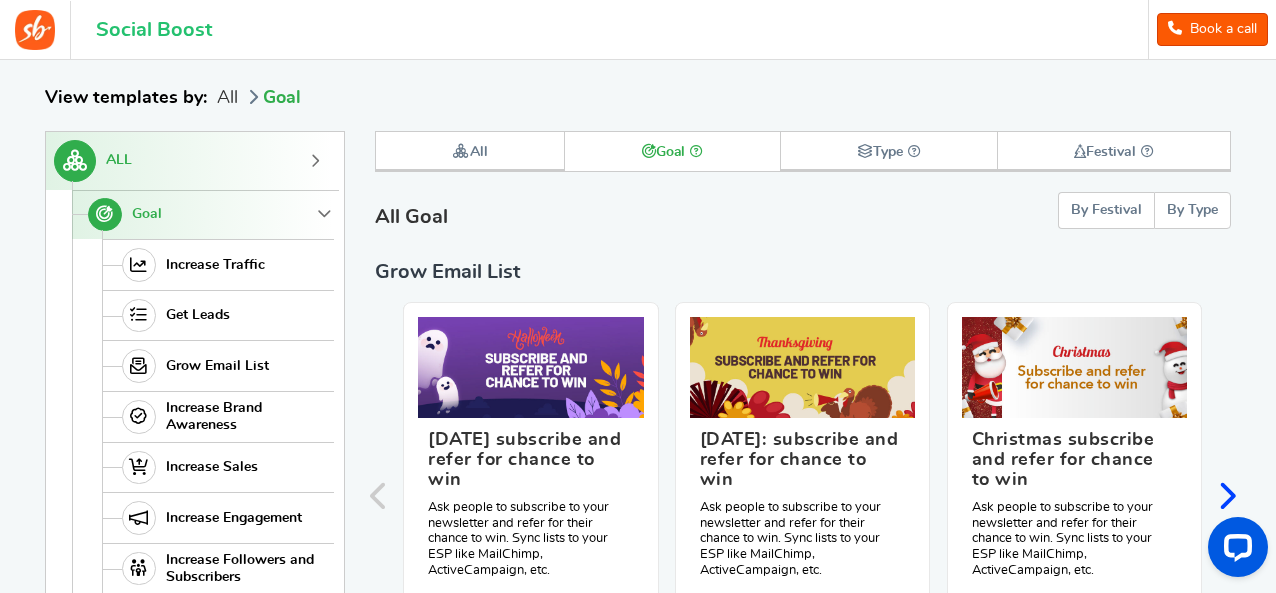 scroll, scrollTop: 275, scrollLeft: 0, axis: vertical 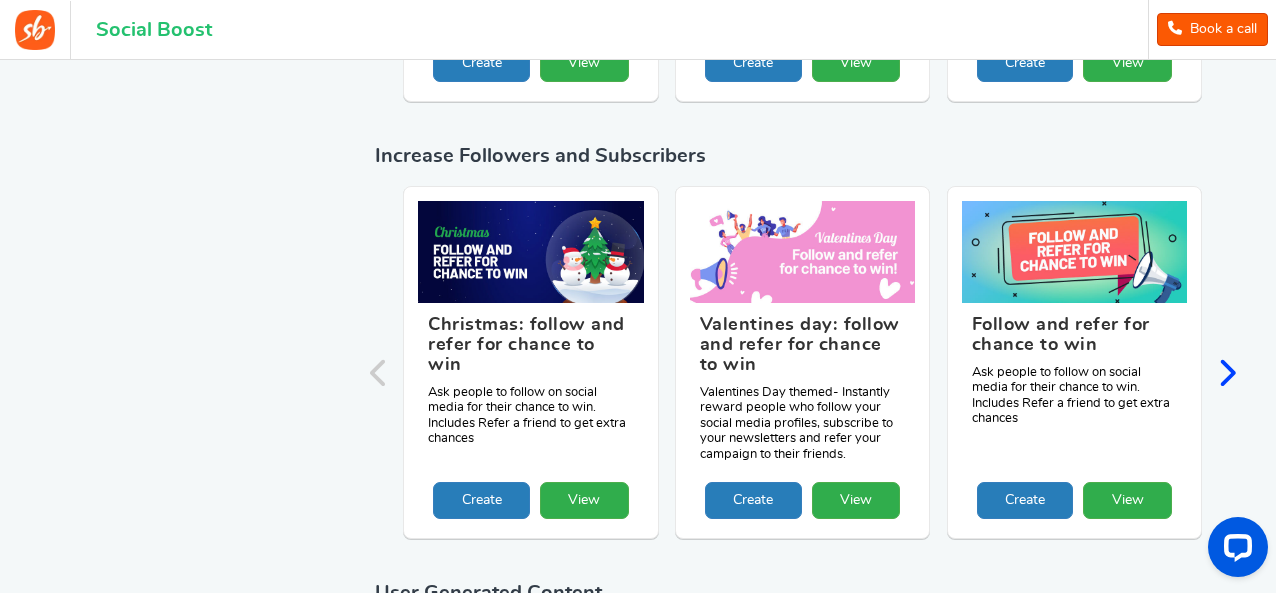 drag, startPoint x: 1279, startPoint y: 117, endPoint x: 32, endPoint y: 1, distance: 1252.3837 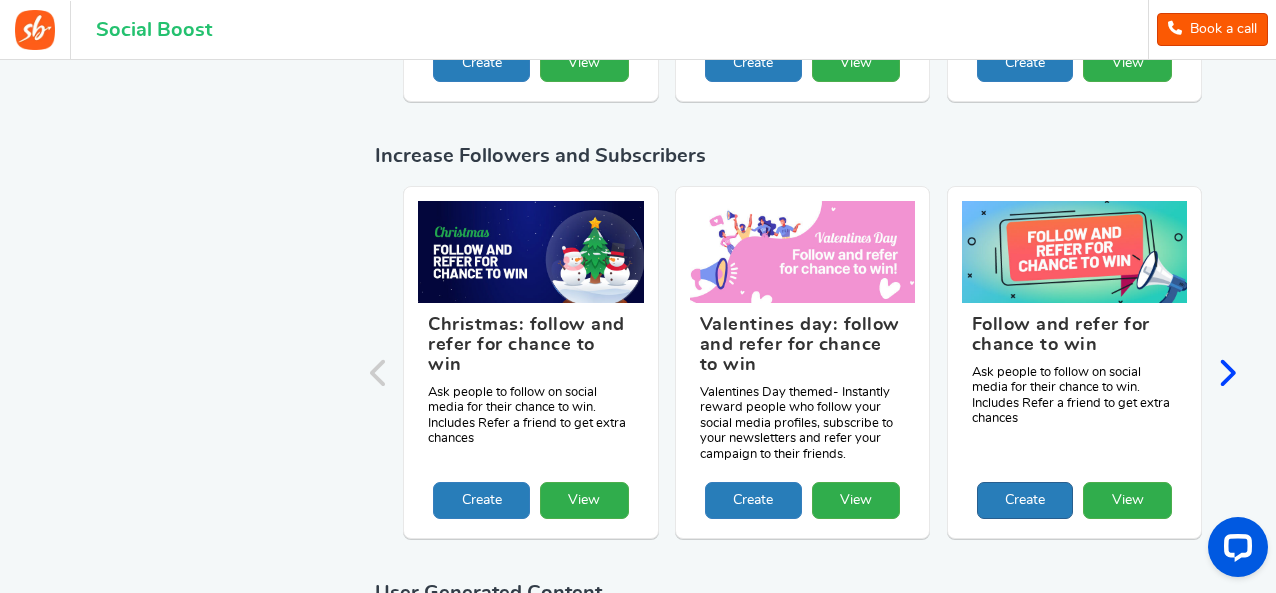 click on "Create" at bounding box center (1025, 500) 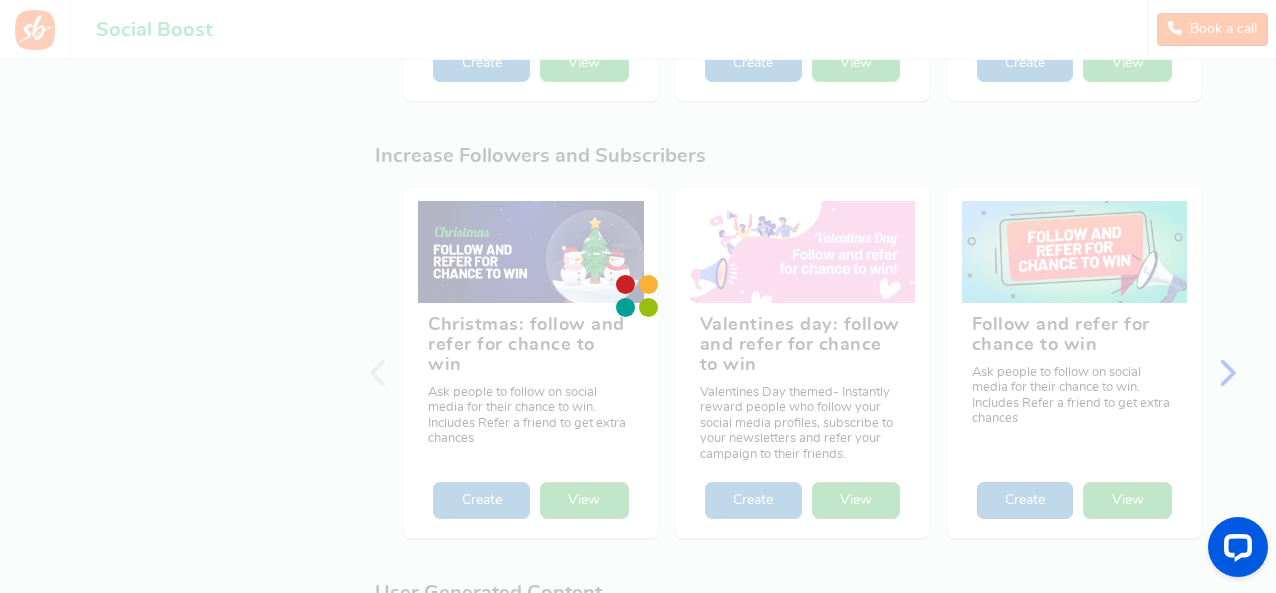 scroll, scrollTop: 0, scrollLeft: 0, axis: both 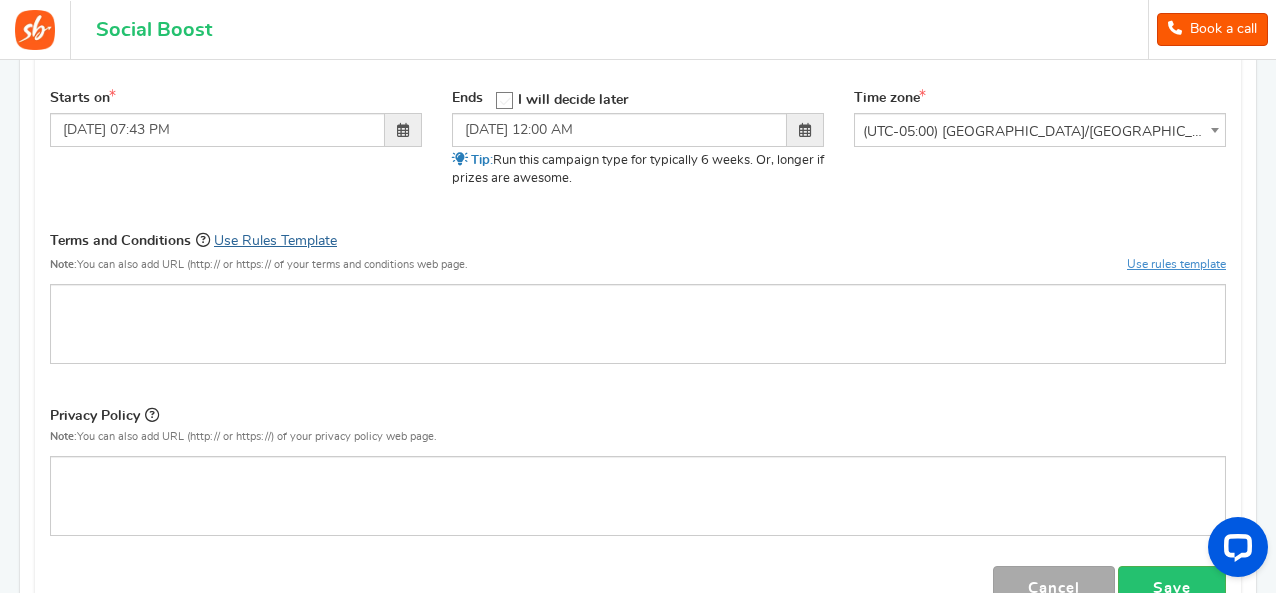 click on "Use Rules Template" at bounding box center (275, 241) 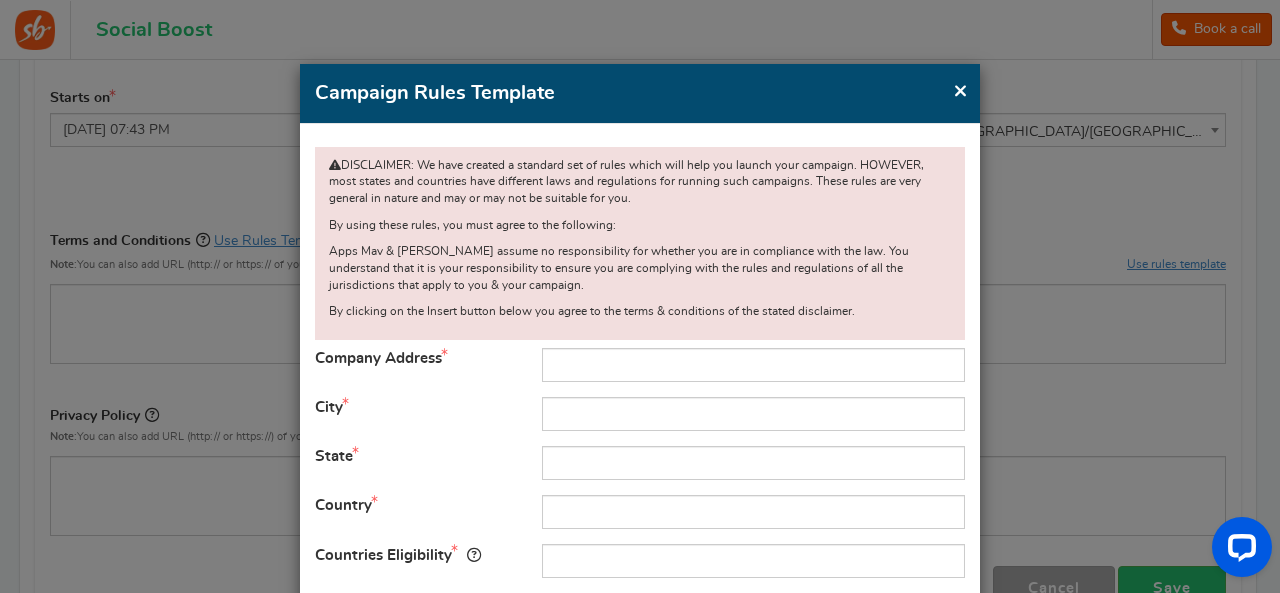 click on "×" at bounding box center (960, 90) 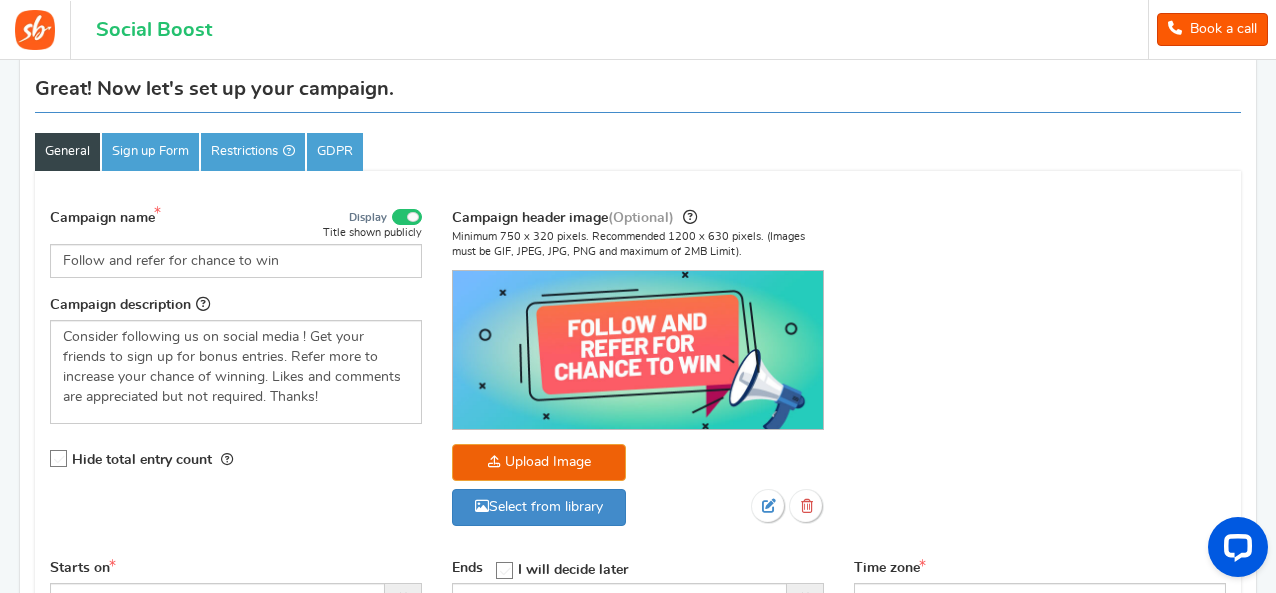 scroll, scrollTop: 144, scrollLeft: 0, axis: vertical 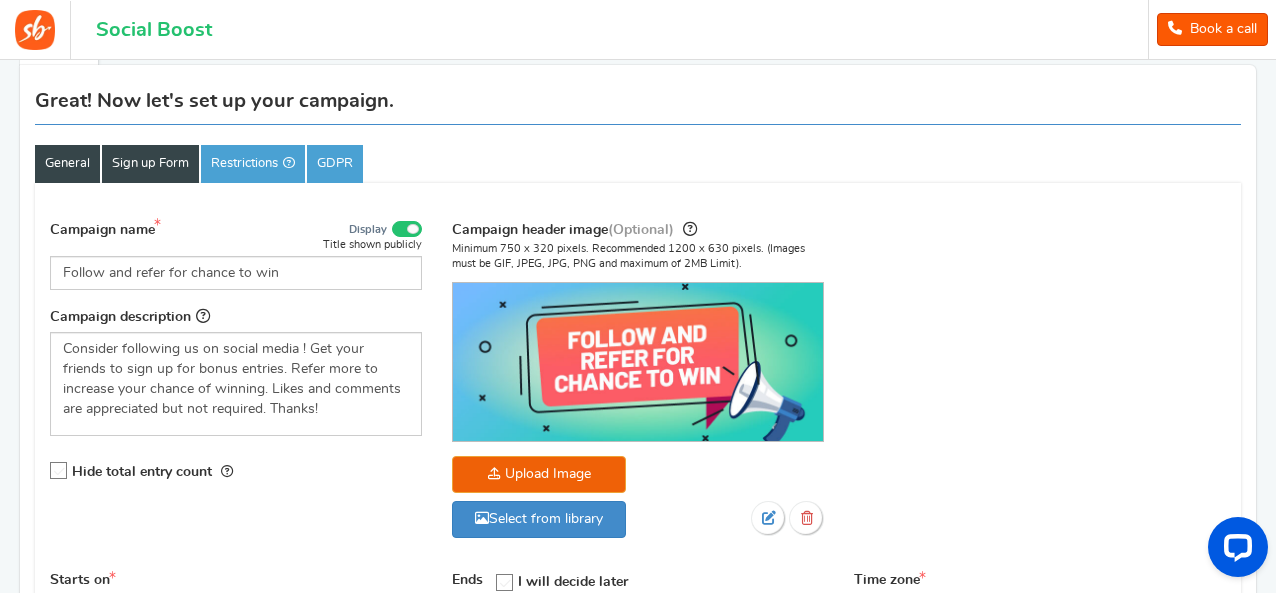 click on "Sign up Form" at bounding box center [150, 164] 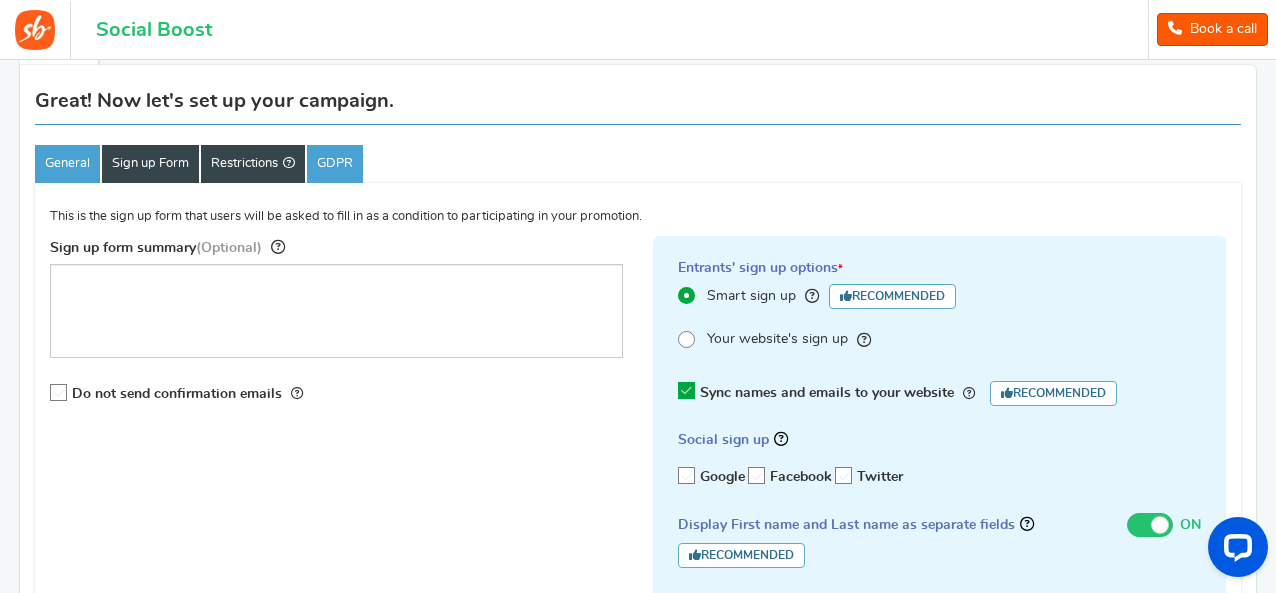 click on "Restrictions" at bounding box center (253, 164) 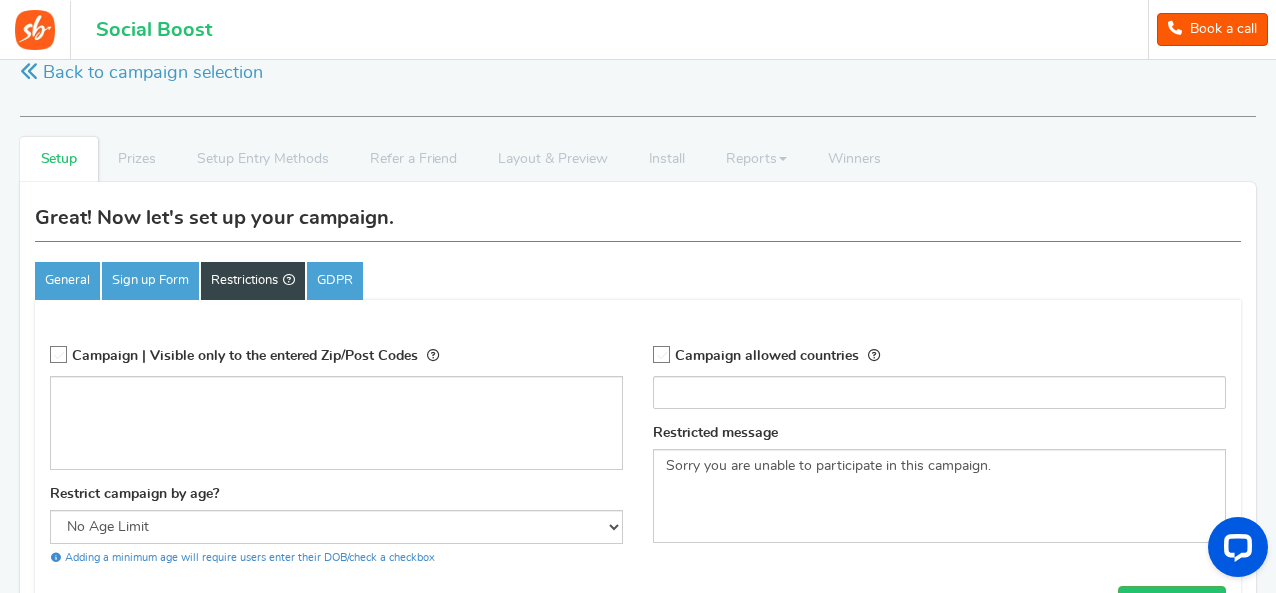 scroll, scrollTop: 24, scrollLeft: 0, axis: vertical 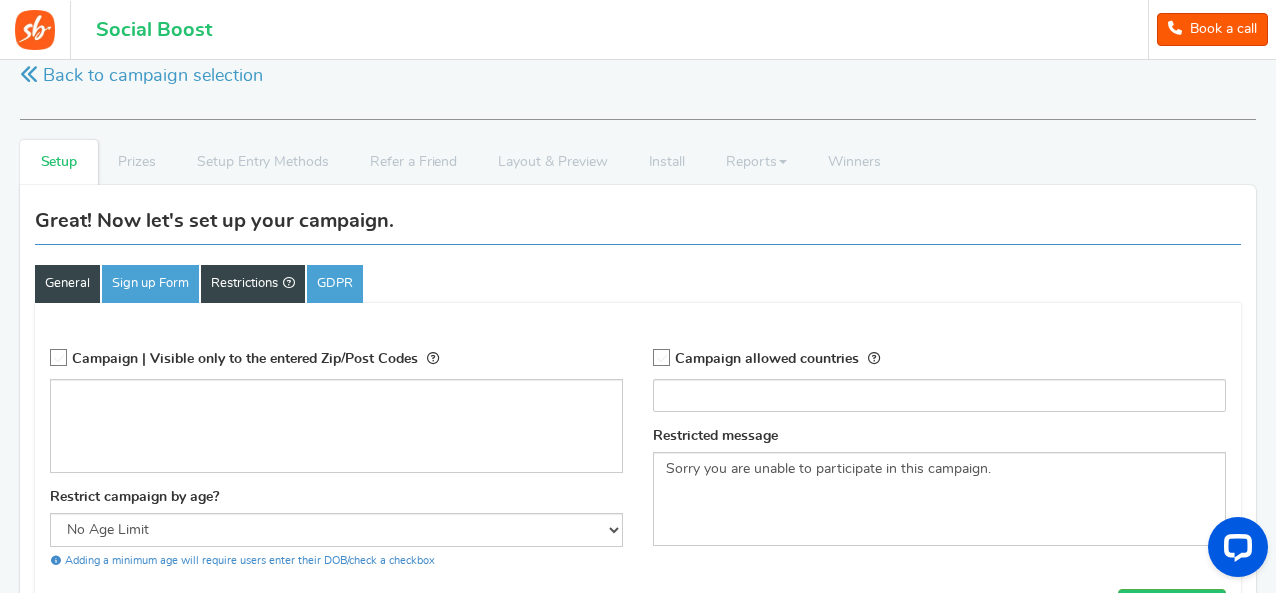 click on "General" at bounding box center [67, 284] 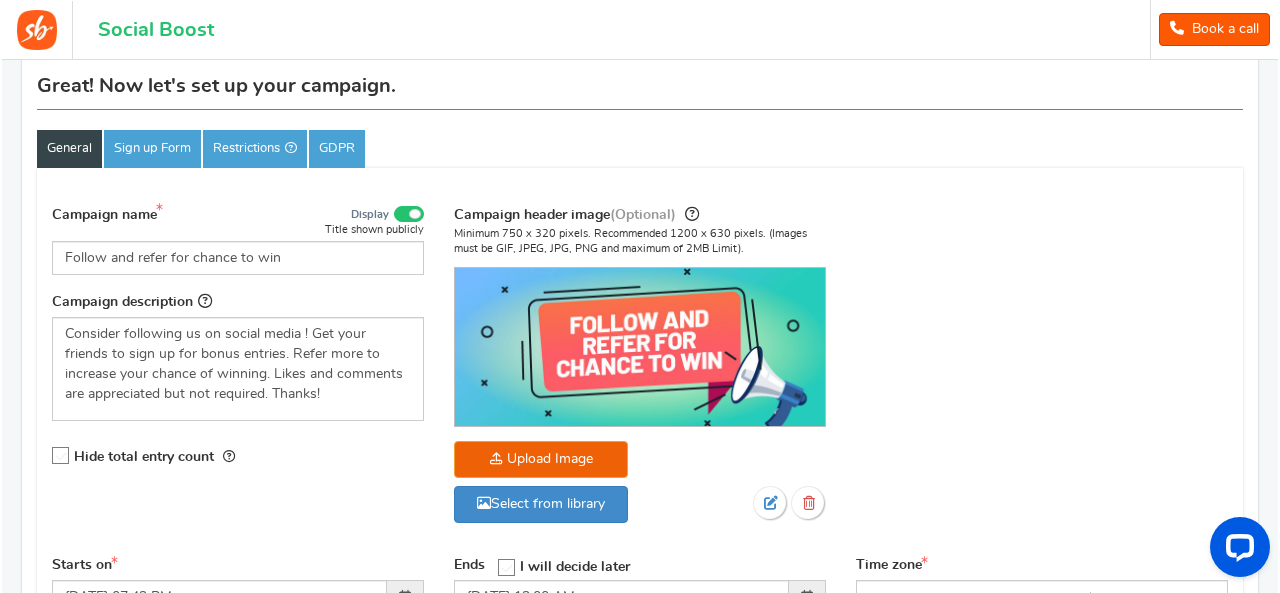 scroll, scrollTop: 161, scrollLeft: 0, axis: vertical 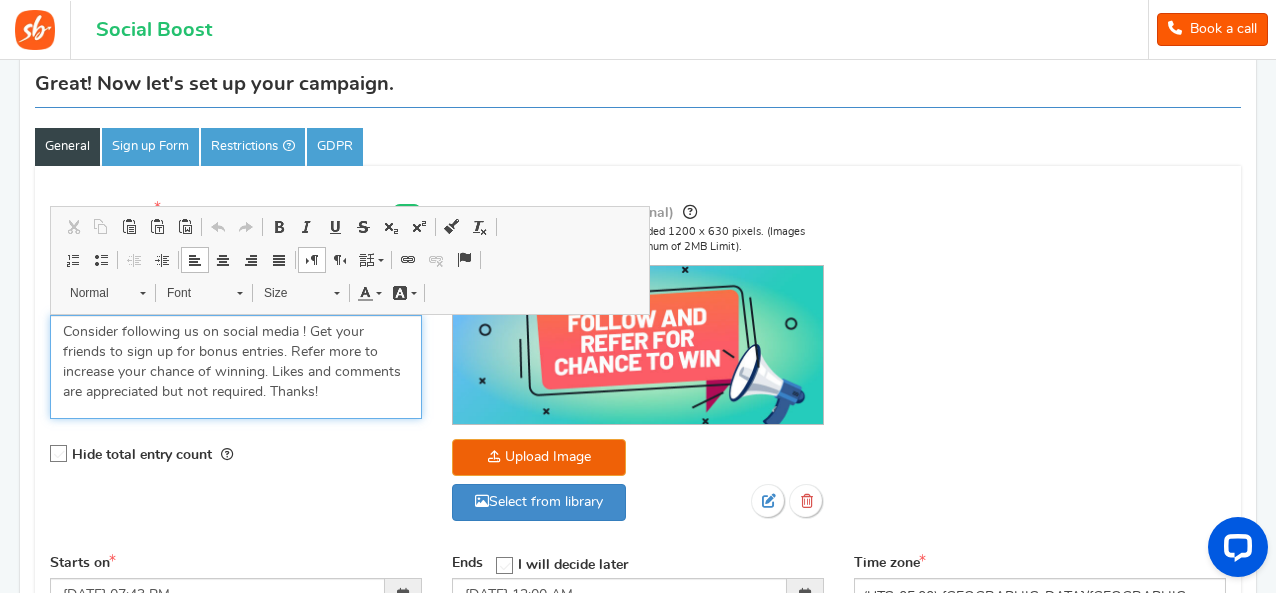 click on "Consider following us on social media ! Get your friends to sign up for bonus entries. Refer more to increase your chance of winning. Likes and comments are appreciated but not required. Thanks!" at bounding box center (236, 362) 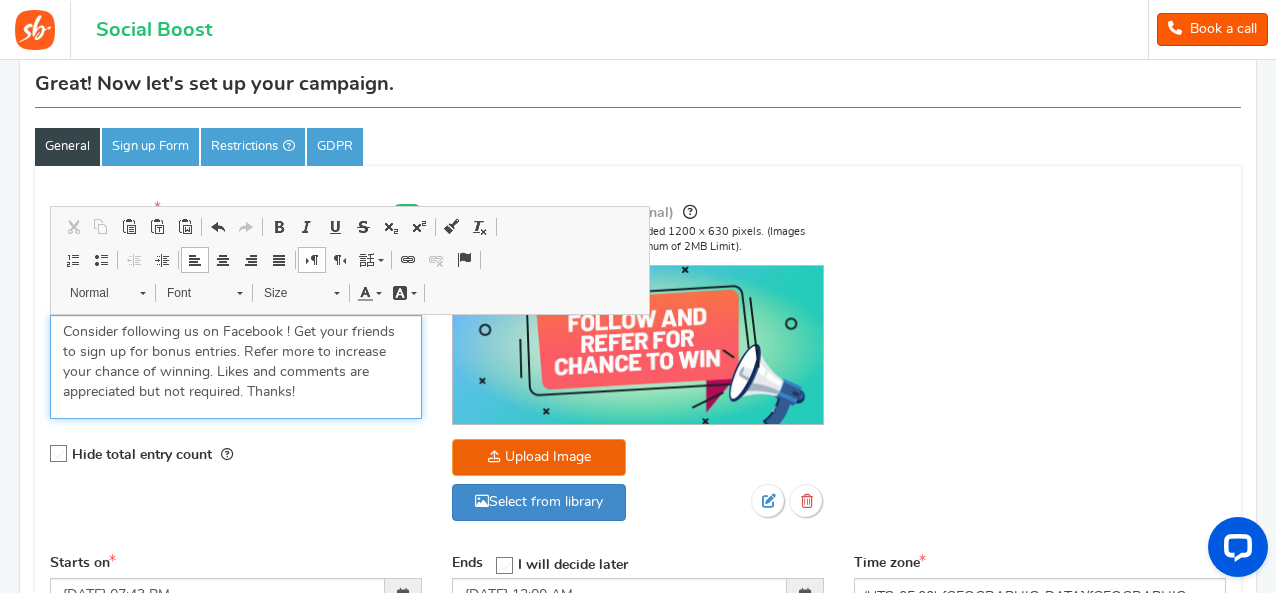 click on "Consider following us on Facebook ! Get your friends to sign up for bonus entries. Refer more to increase your chance of winning. Likes and comments are appreciated but not required. Thanks!" at bounding box center [236, 362] 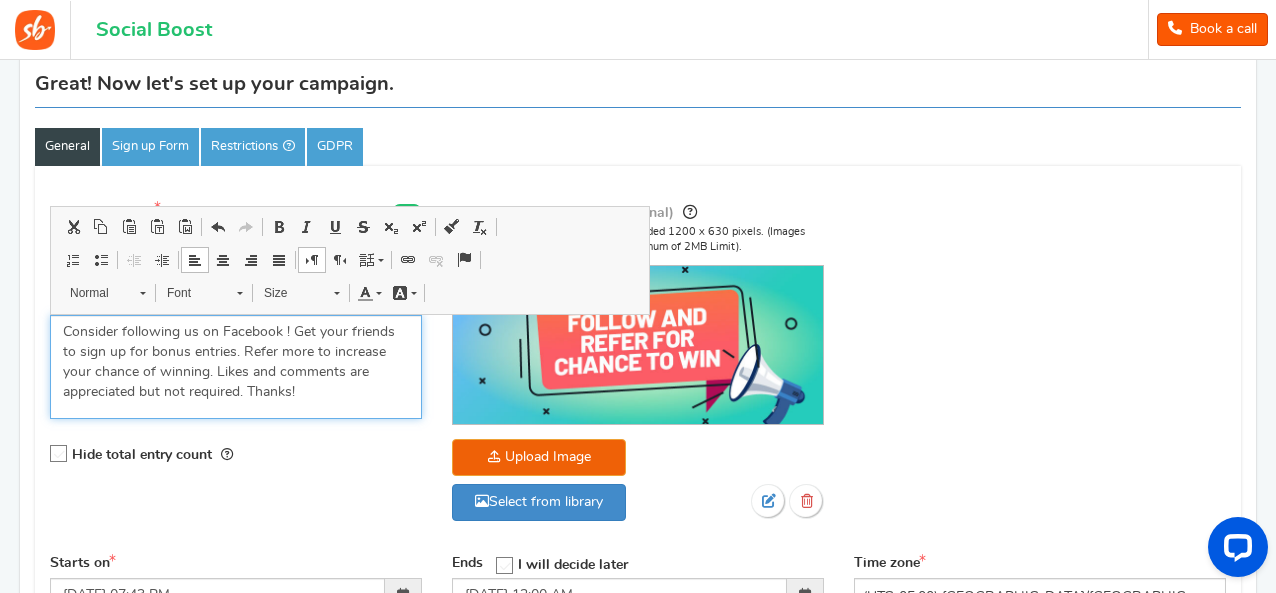 click on "Consider following us on Facebook ! Get your friends to sign up for bonus entries. Refer more to increase your chance of winning. Likes and comments are appreciated but not required. Thanks!" at bounding box center (236, 362) 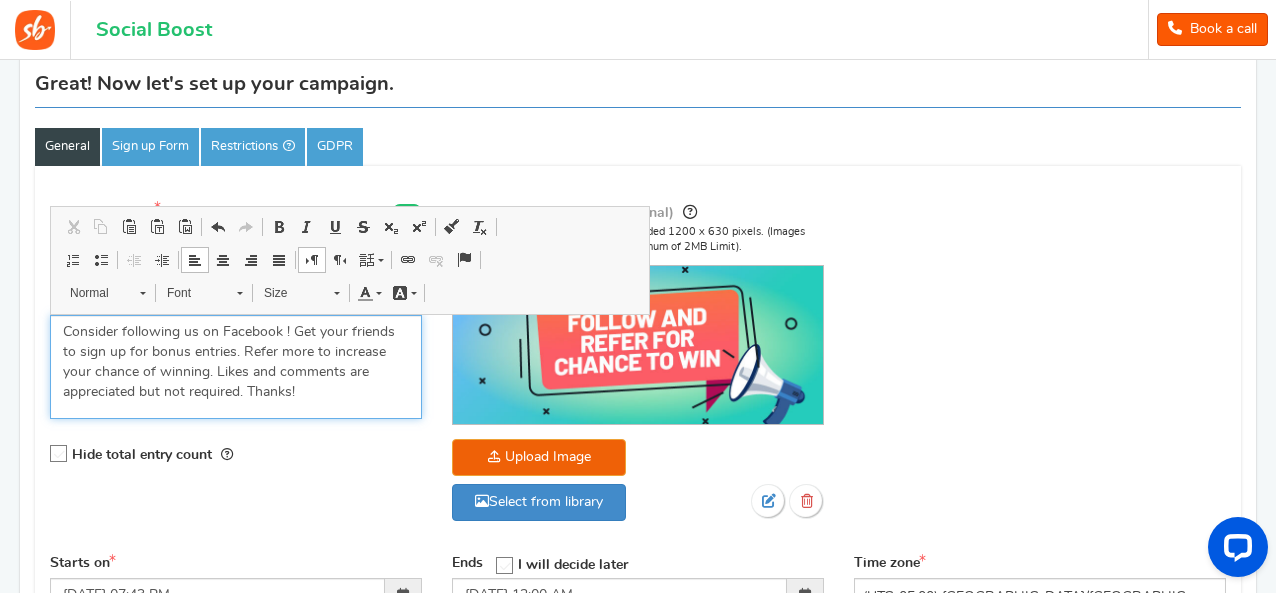 click on "Consider following us on Facebook ! Get your friends to sign up for bonus entries. Refer more to increase your chance of winning. Likes and comments are appreciated but not required. Thanks!" at bounding box center [236, 362] 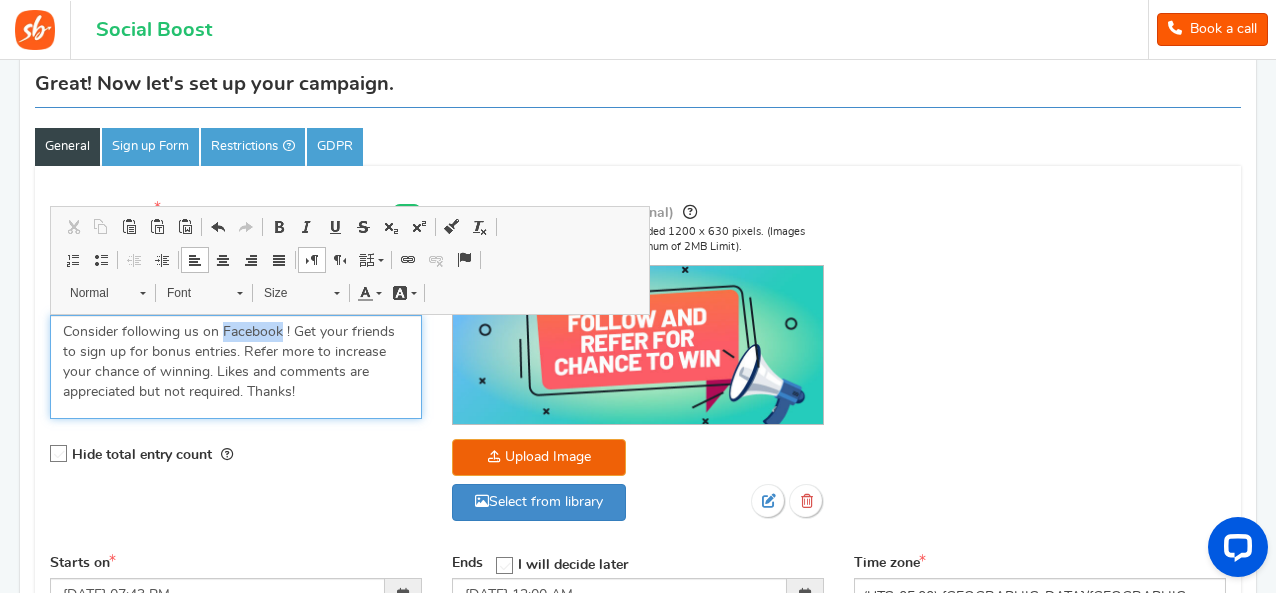 drag, startPoint x: 281, startPoint y: 329, endPoint x: 220, endPoint y: 331, distance: 61.03278 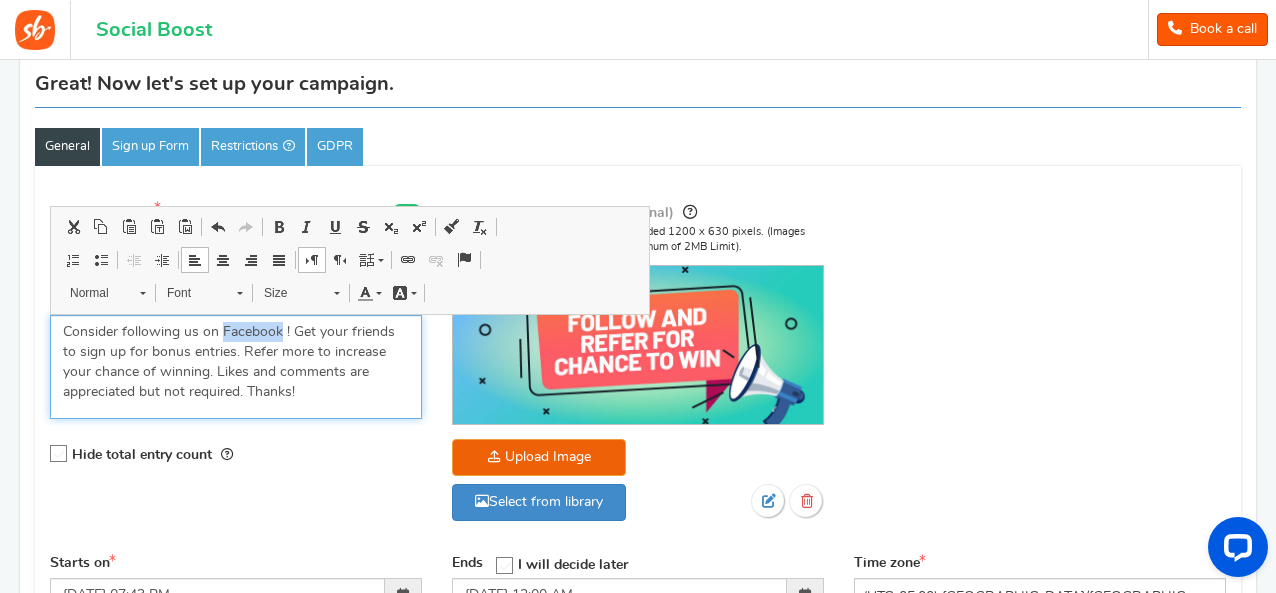 click at bounding box center [408, 260] 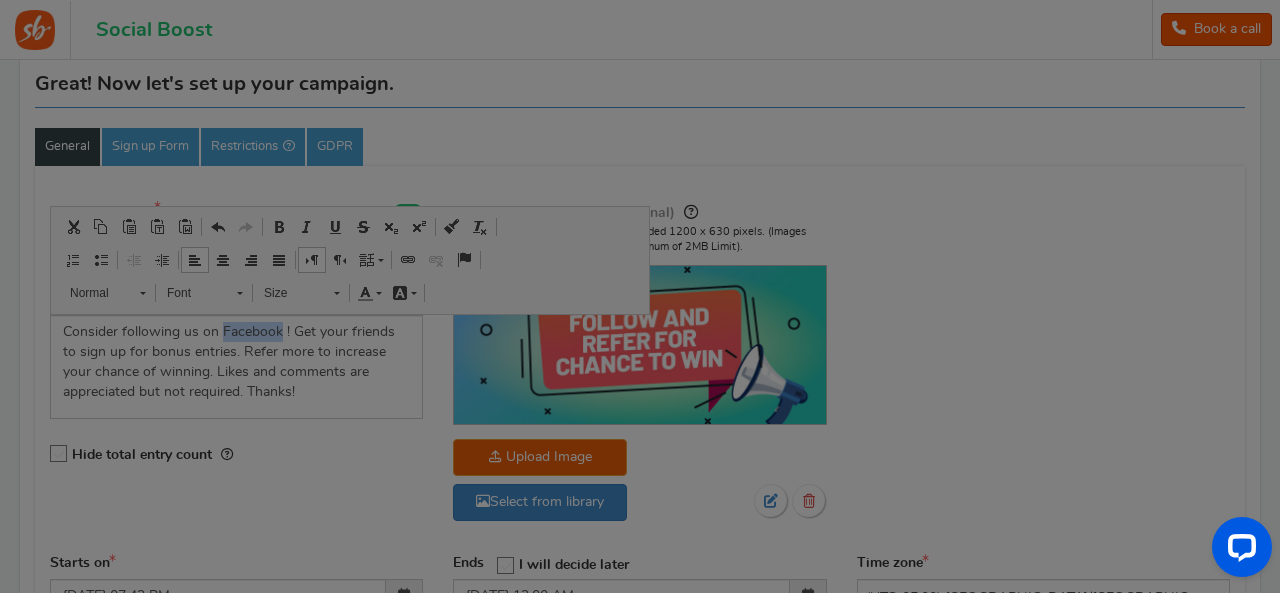 type on "Facebook" 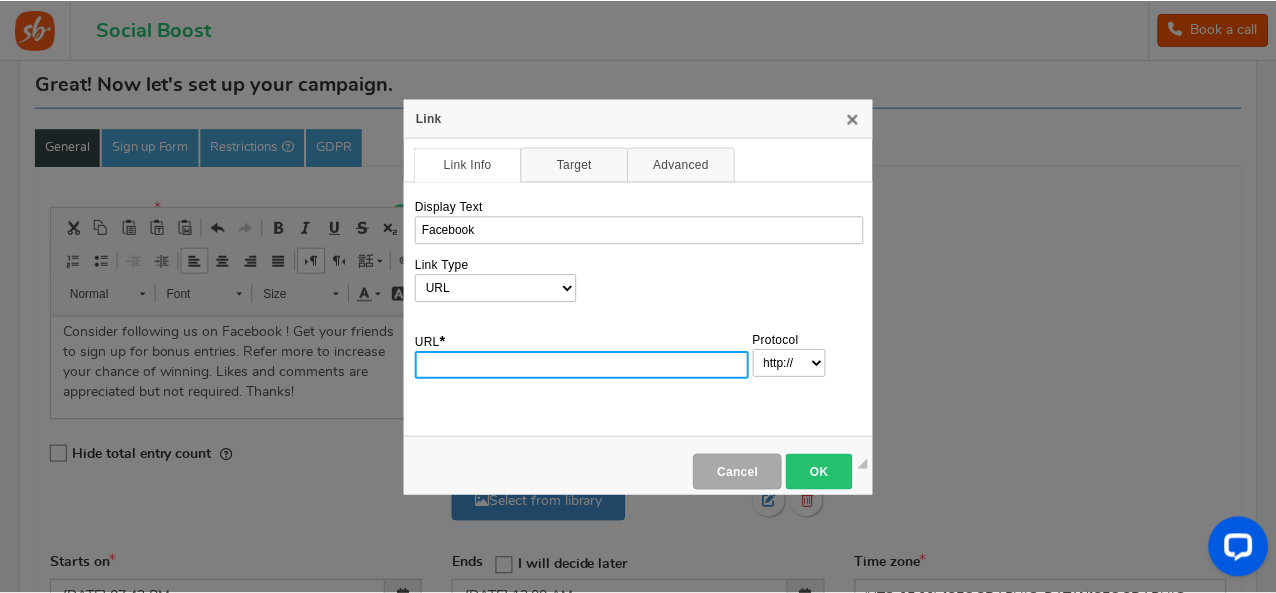 scroll, scrollTop: 0, scrollLeft: 0, axis: both 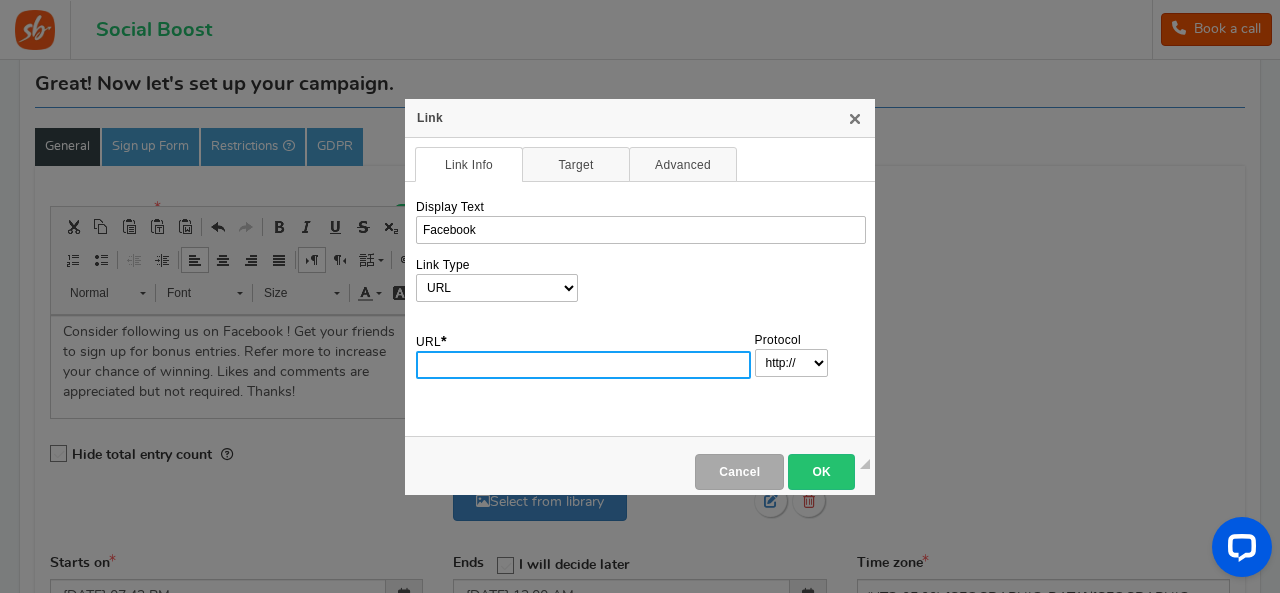 paste on "[URL][DOMAIN_NAME]" 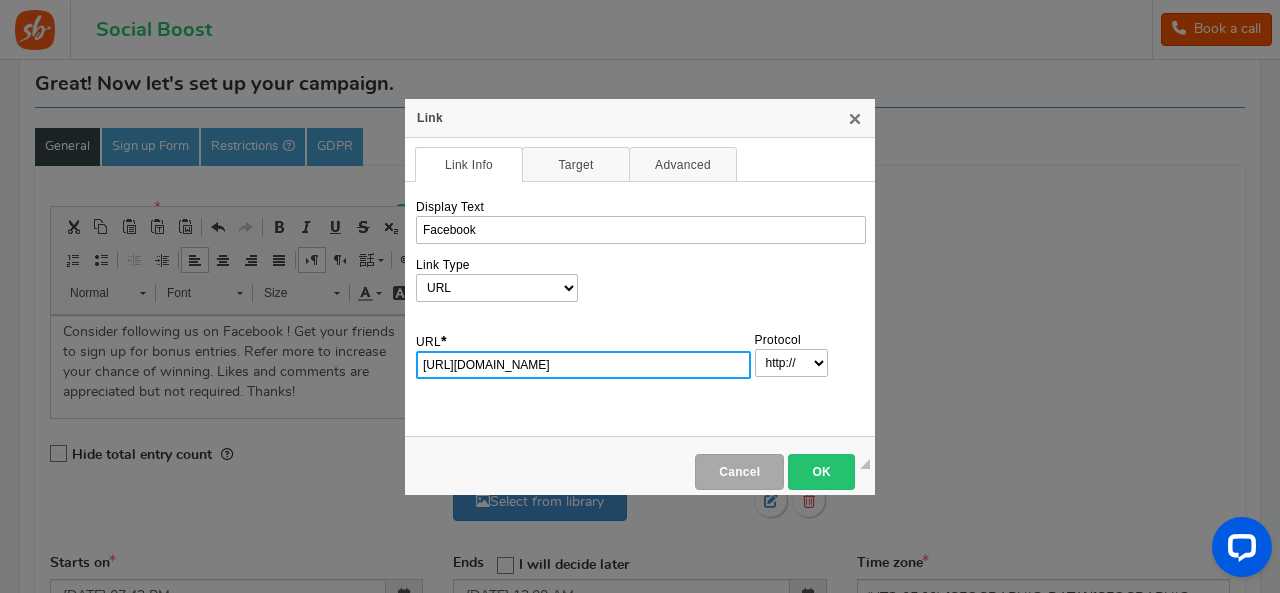 select on "https://" 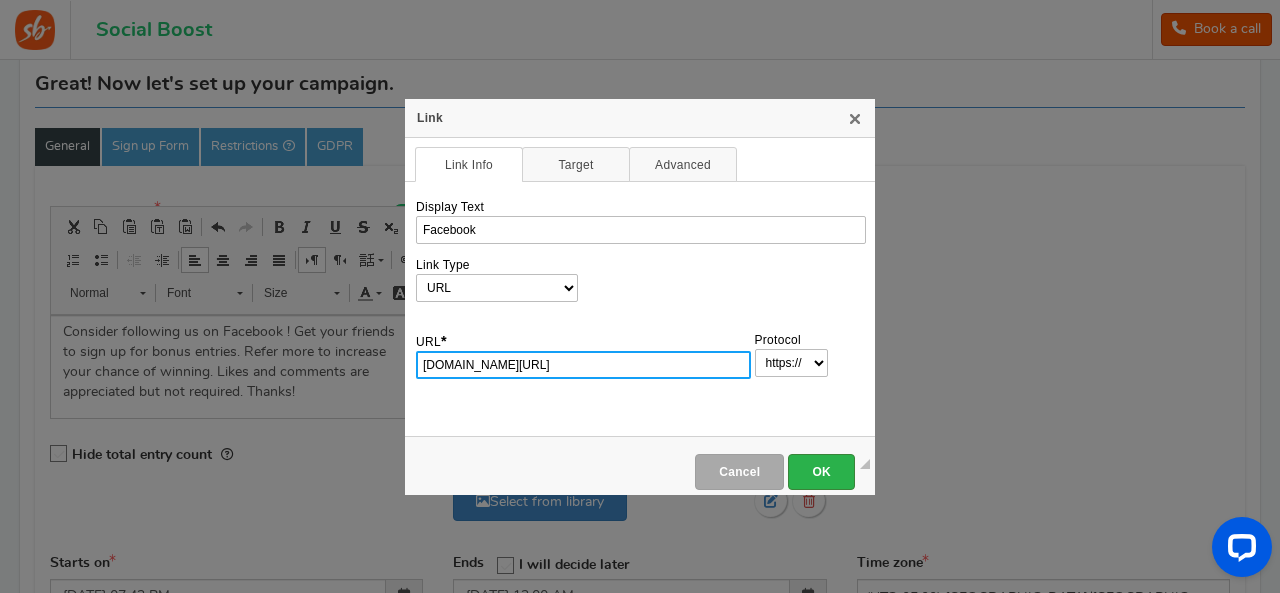 type on "[DOMAIN_NAME][URL]" 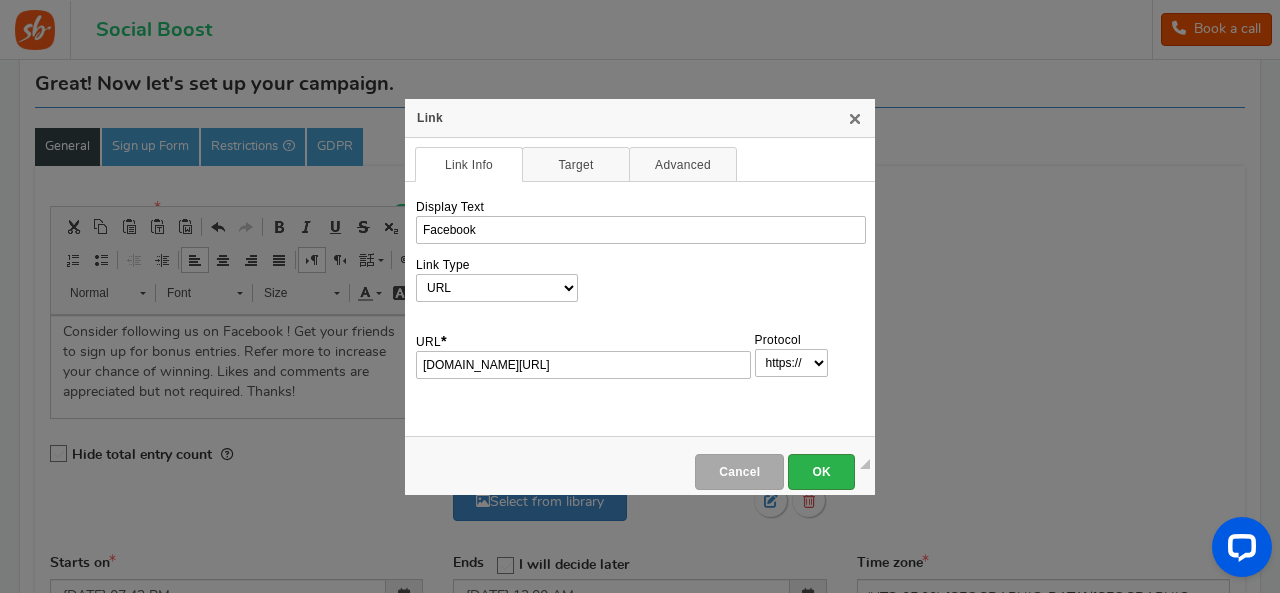 click on "OK" at bounding box center (821, 472) 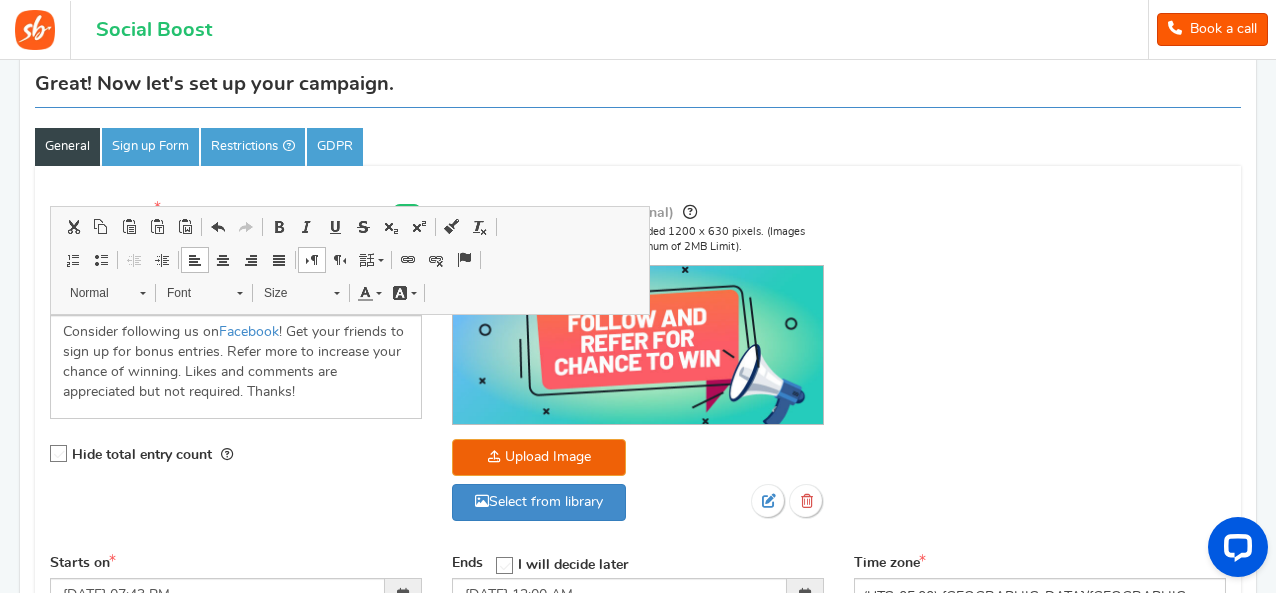 click on "Campaign name
Display
Title shown publicly
Follow and refer for chance to win
This will be shown to the public and to eligible customers in the 'cart -thanks' page
Campaign description
Facebook" at bounding box center (638, 372) 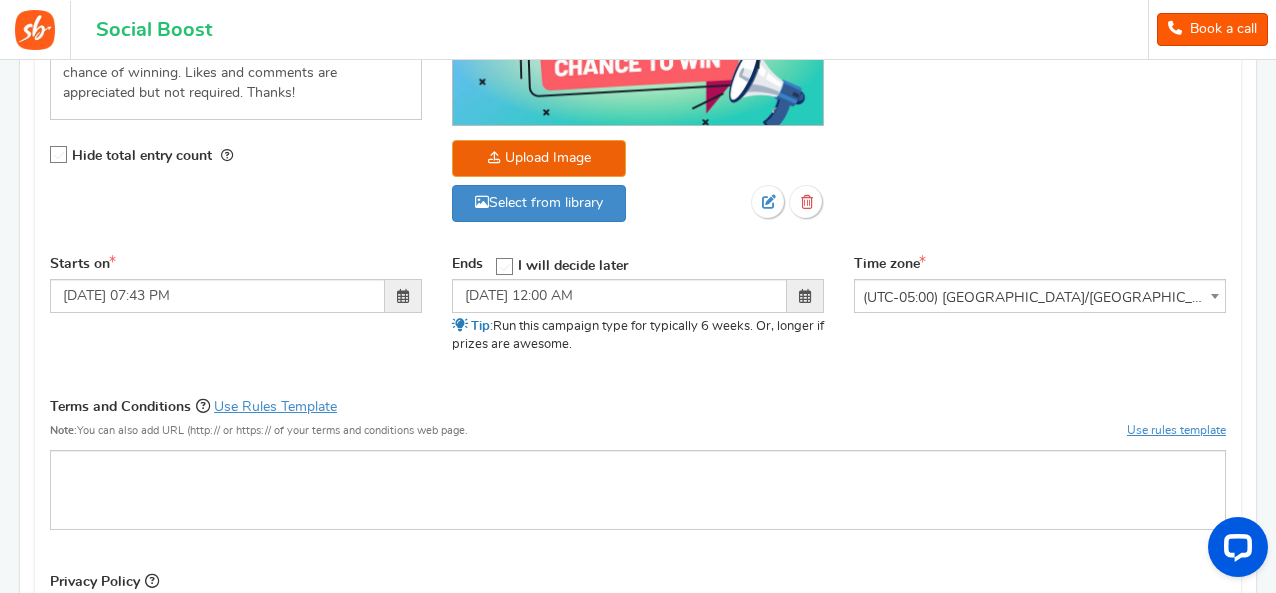 scroll, scrollTop: 472, scrollLeft: 0, axis: vertical 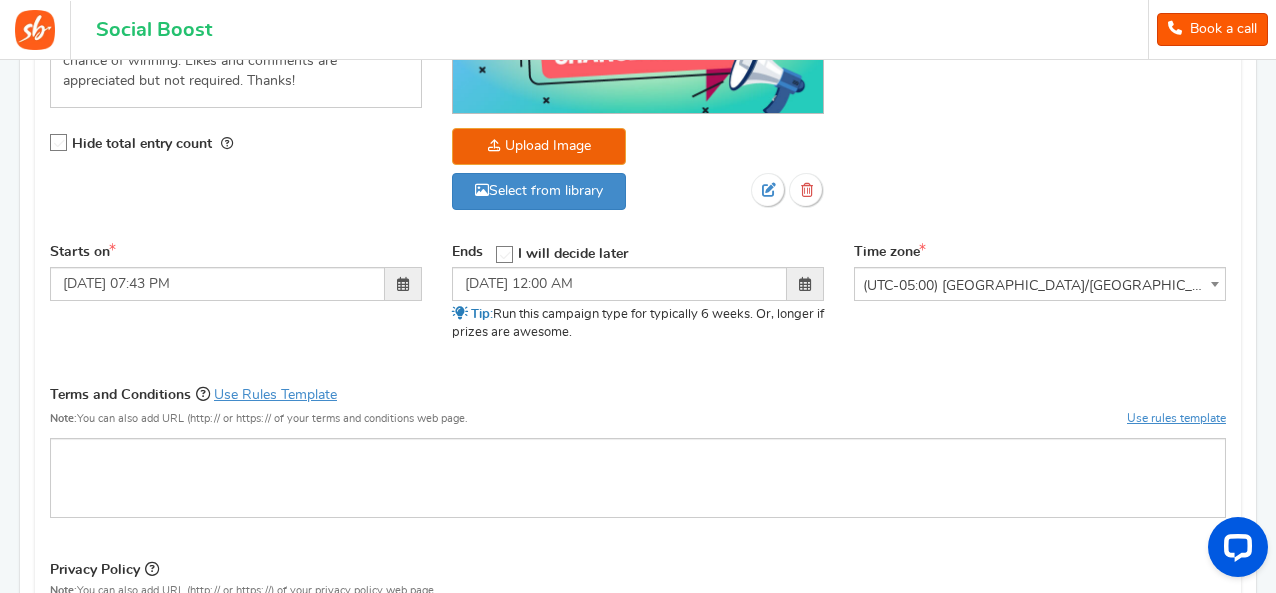 click on "(UTC-05:00) [GEOGRAPHIC_DATA]/[GEOGRAPHIC_DATA]" at bounding box center [1040, 286] 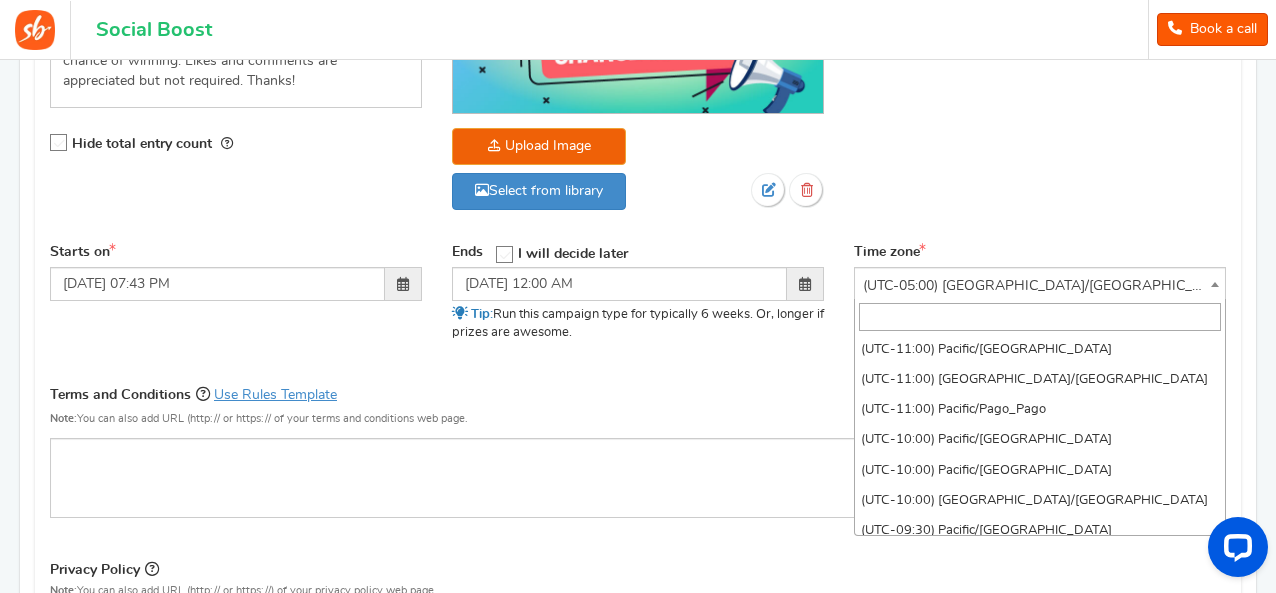 scroll, scrollTop: 1359, scrollLeft: 0, axis: vertical 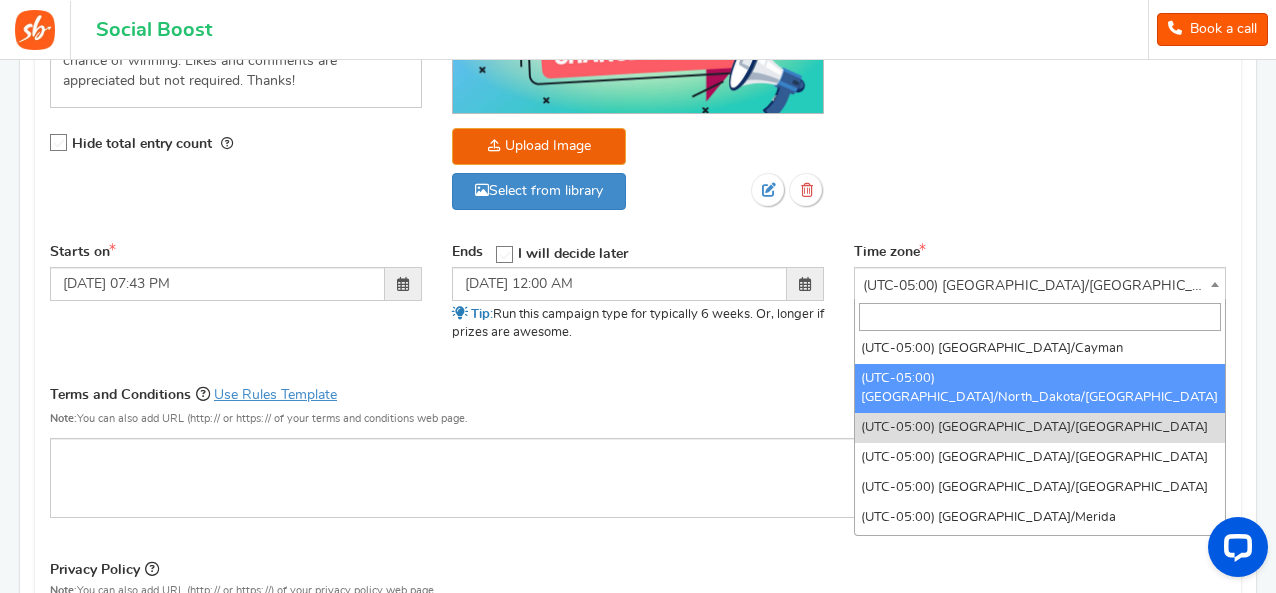 drag, startPoint x: 1220, startPoint y: 362, endPoint x: 1217, endPoint y: 377, distance: 15.297058 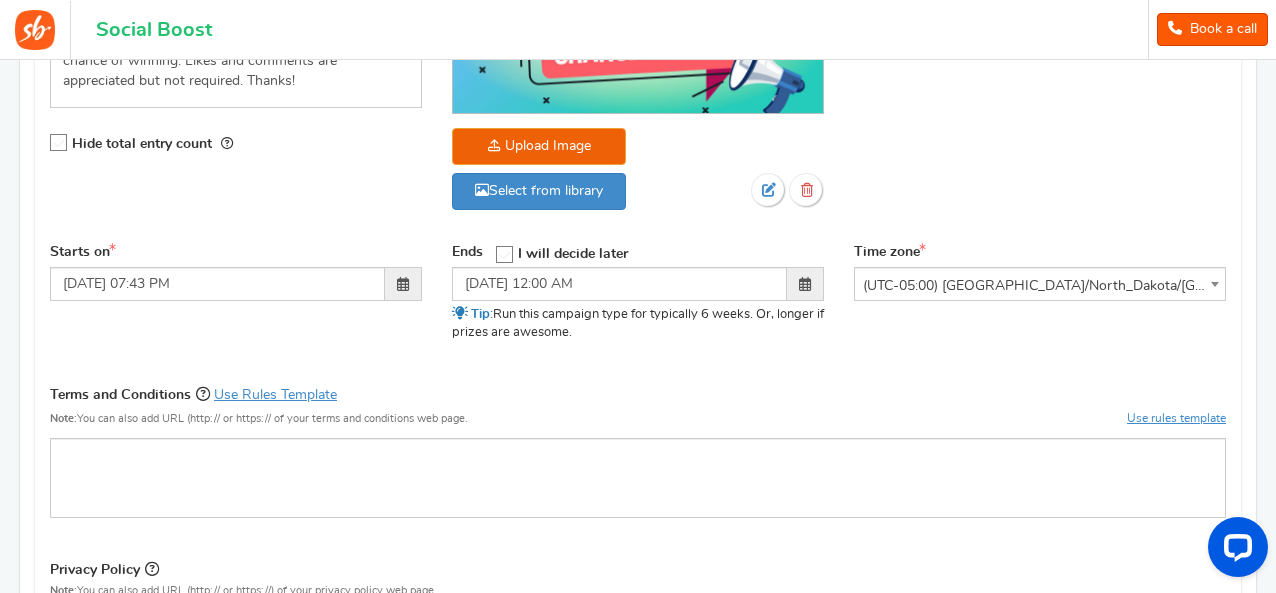 click on "(UTC-05:00) [GEOGRAPHIC_DATA]/North_Dakota/[GEOGRAPHIC_DATA]" at bounding box center (1040, 286) 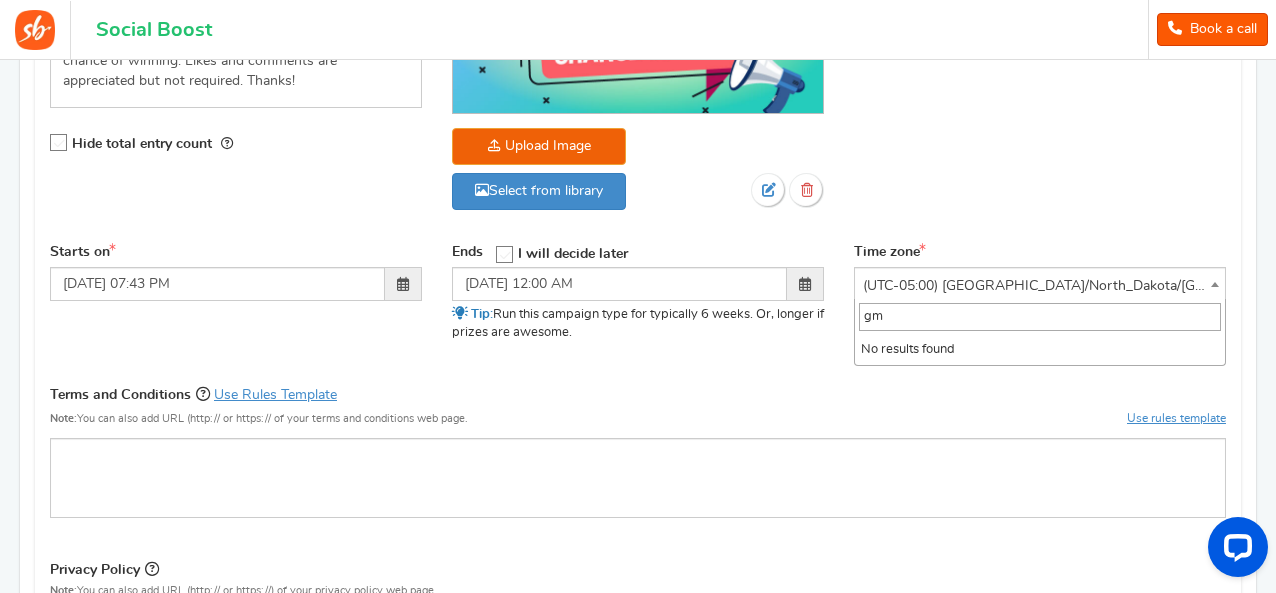 scroll, scrollTop: 0, scrollLeft: 0, axis: both 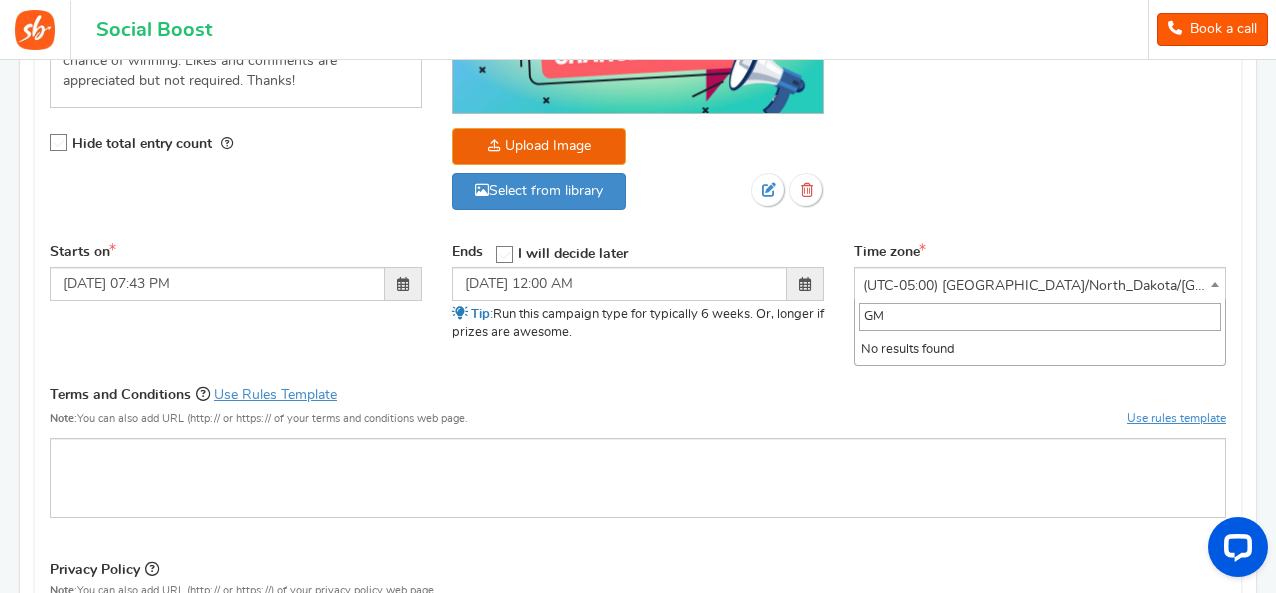 type on "G" 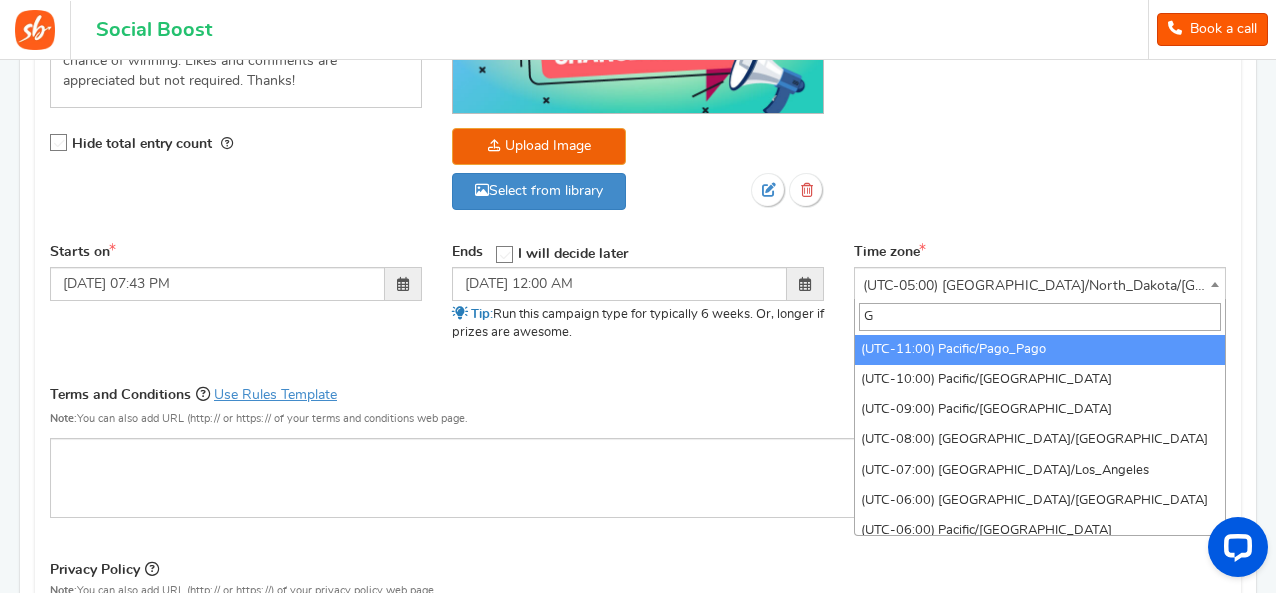 type 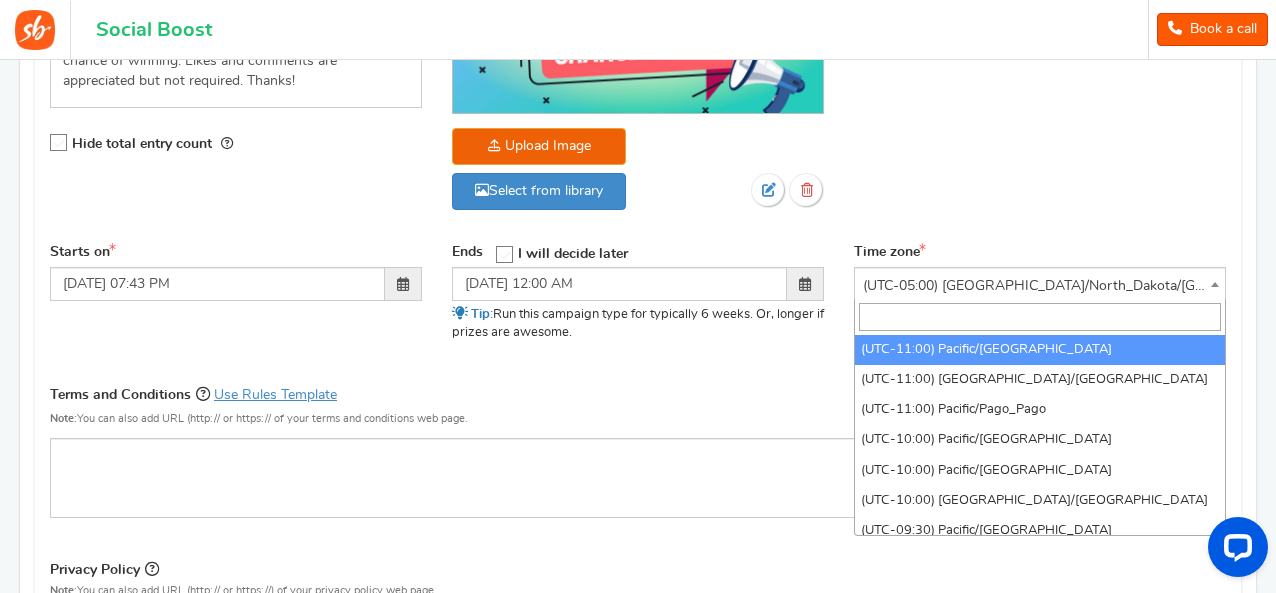 drag, startPoint x: 1220, startPoint y: 344, endPoint x: 1206, endPoint y: 388, distance: 46.173584 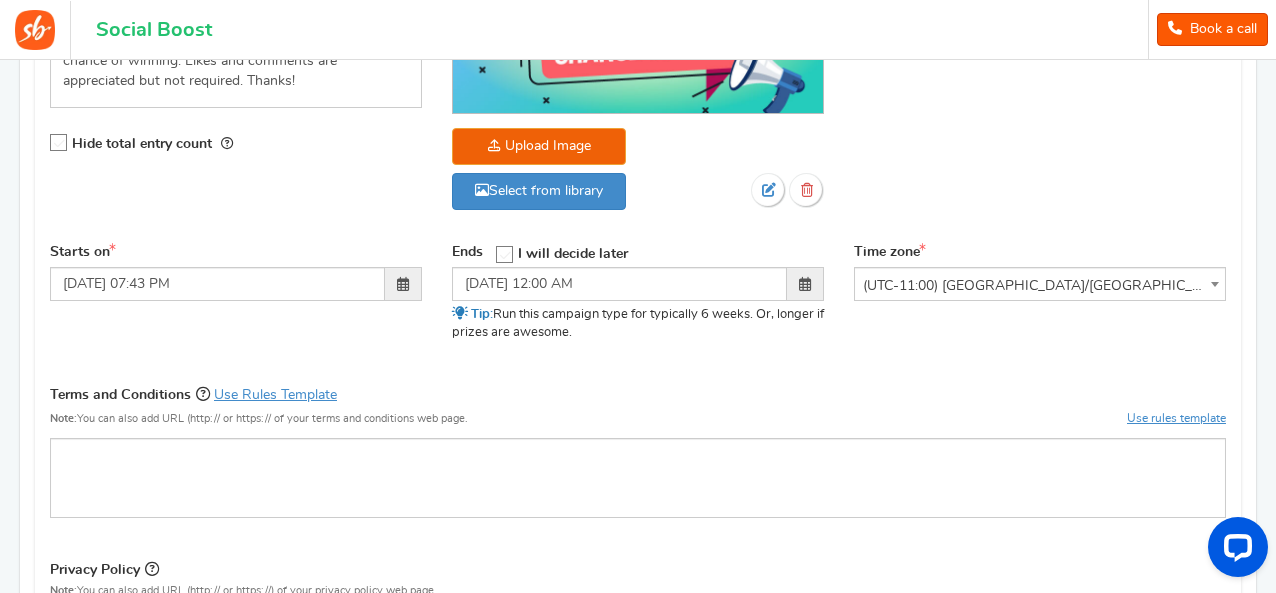 click on "(UTC-11:00) [GEOGRAPHIC_DATA]/[GEOGRAPHIC_DATA]" at bounding box center (1040, 286) 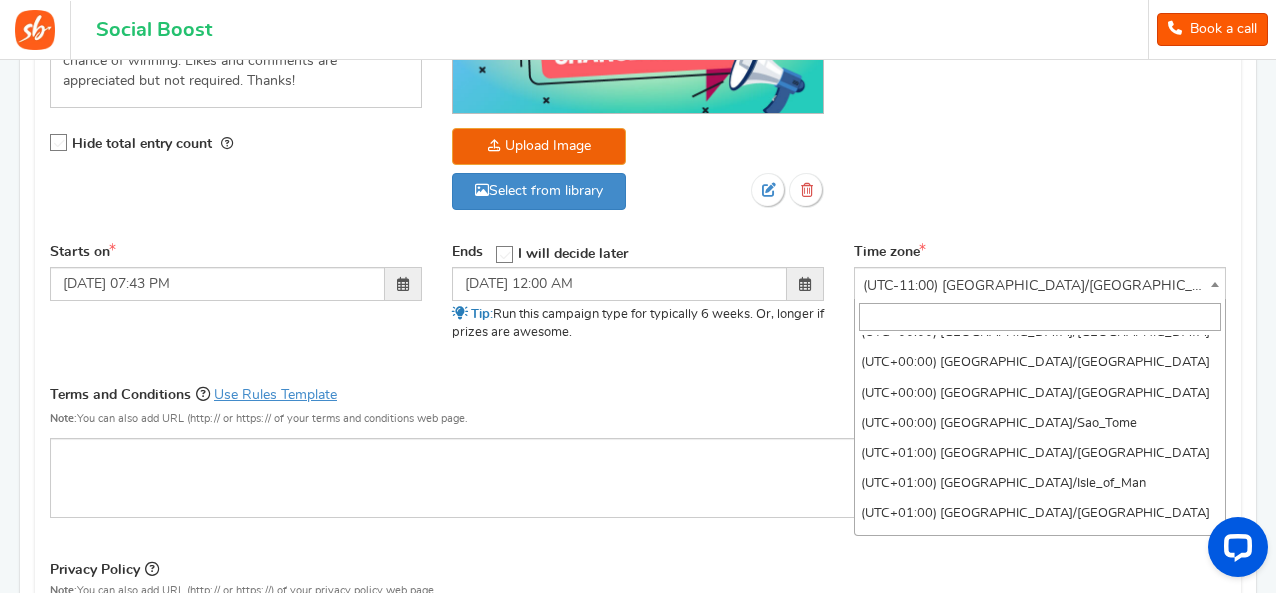 scroll, scrollTop: 5778, scrollLeft: 0, axis: vertical 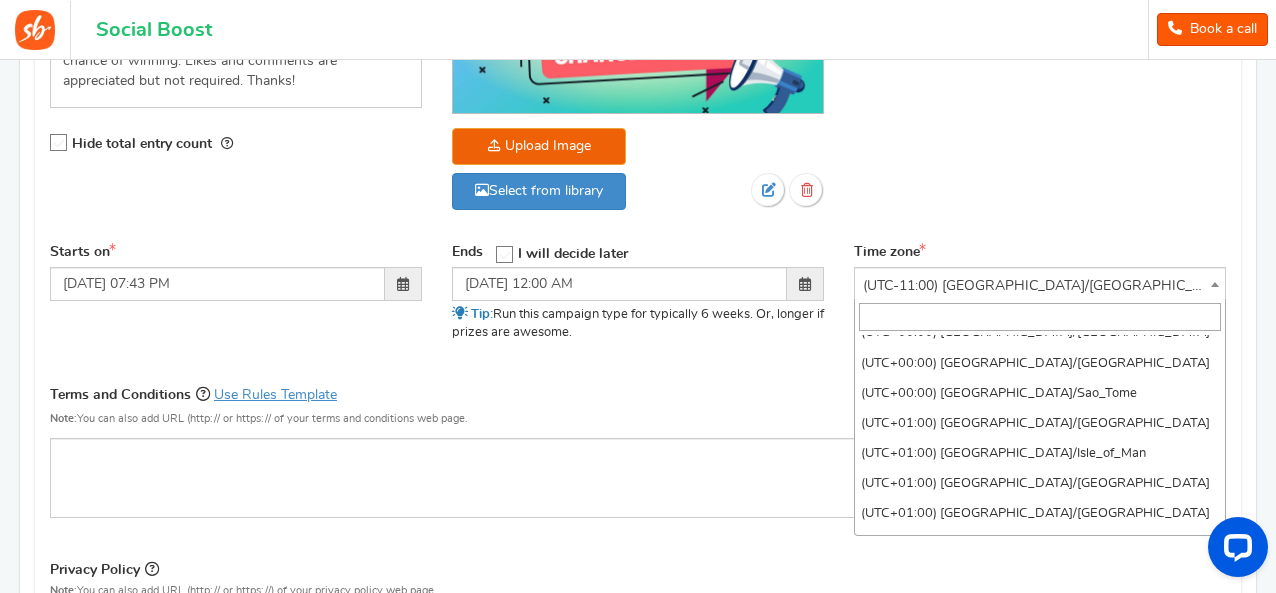 select on "[GEOGRAPHIC_DATA]/[GEOGRAPHIC_DATA]" 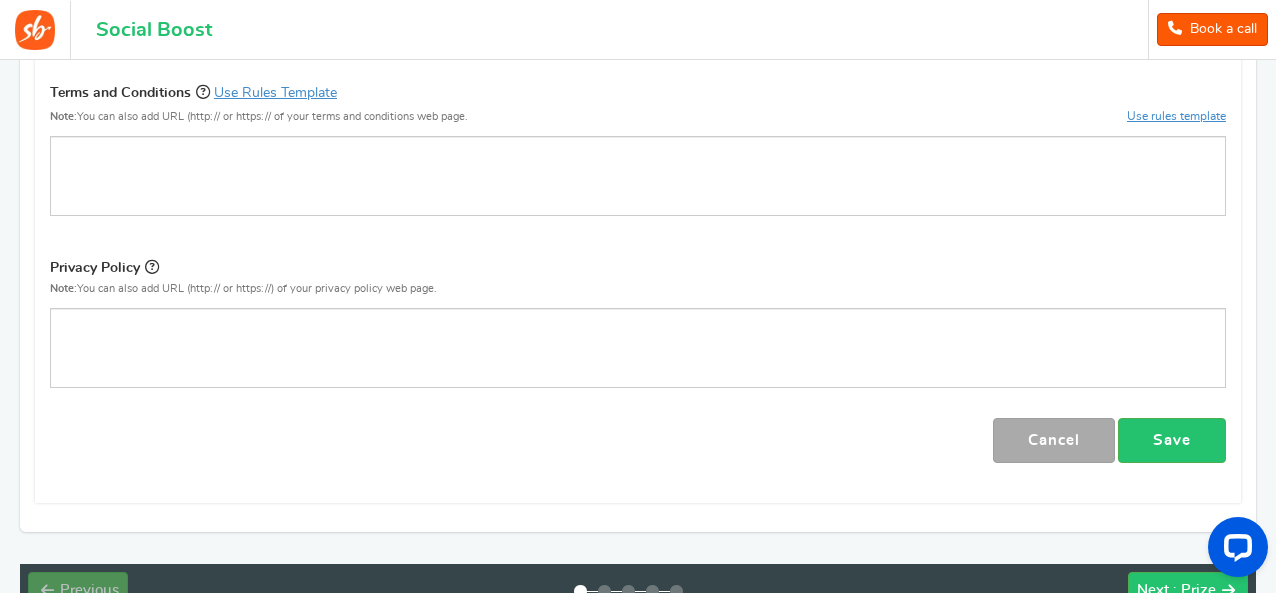 scroll, scrollTop: 776, scrollLeft: 0, axis: vertical 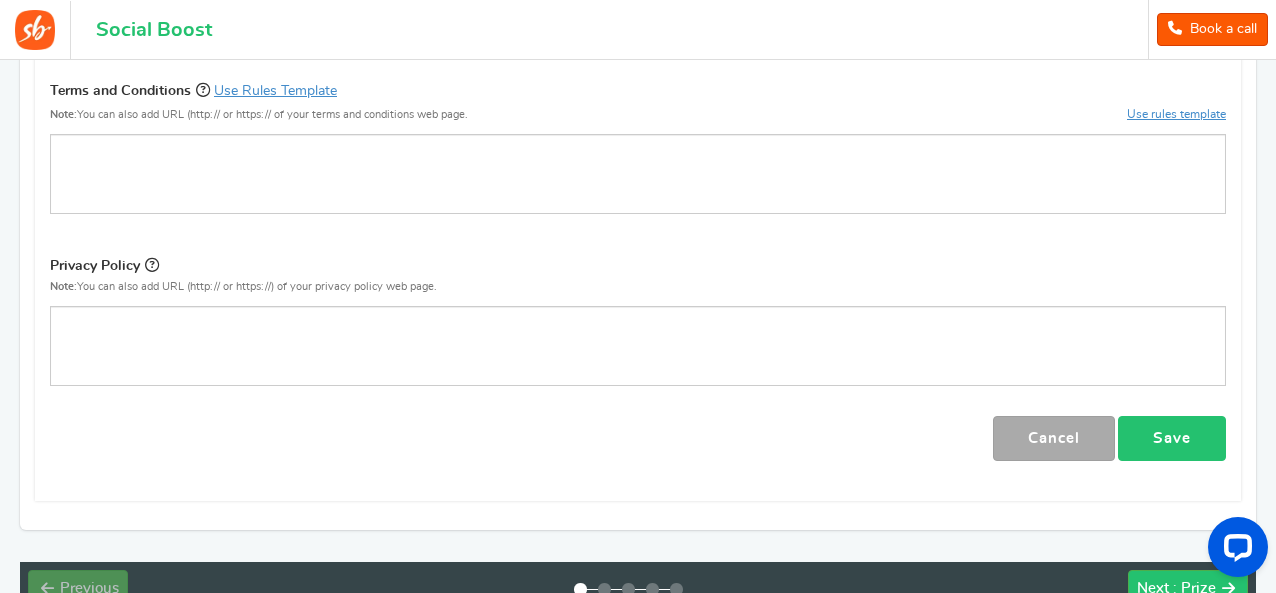 click on "Save" at bounding box center (1172, 438) 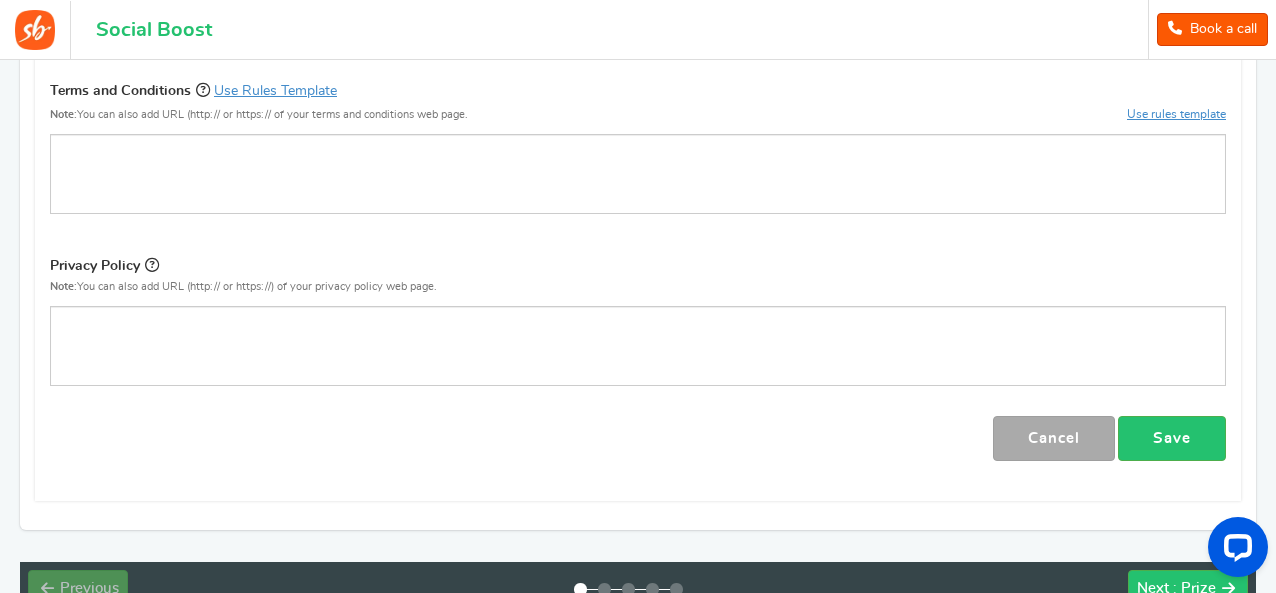 scroll, scrollTop: 0, scrollLeft: 0, axis: both 